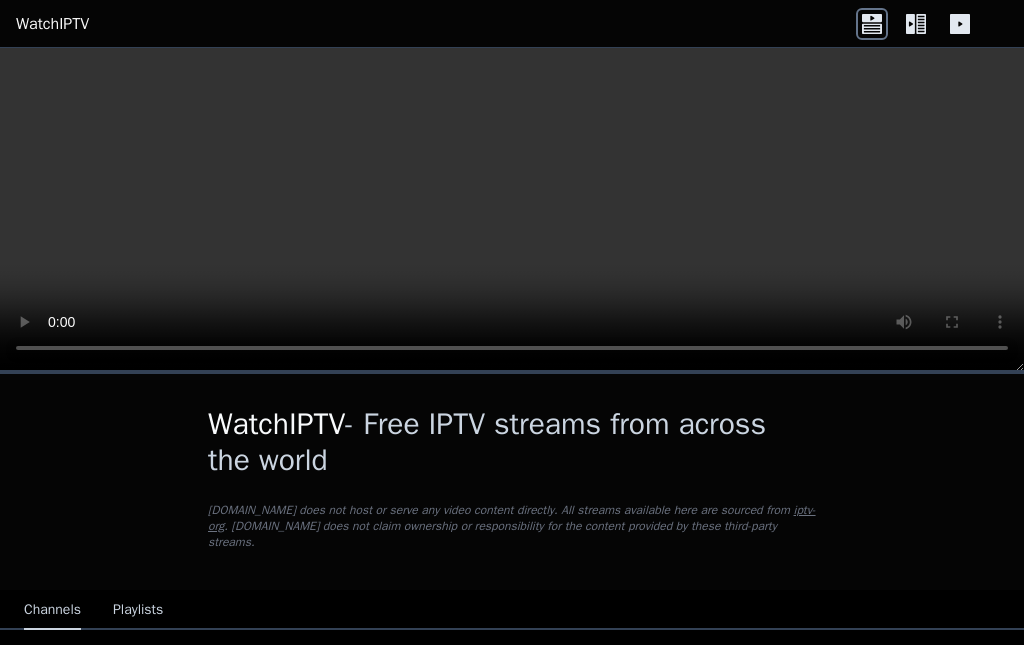scroll, scrollTop: 0, scrollLeft: 0, axis: both 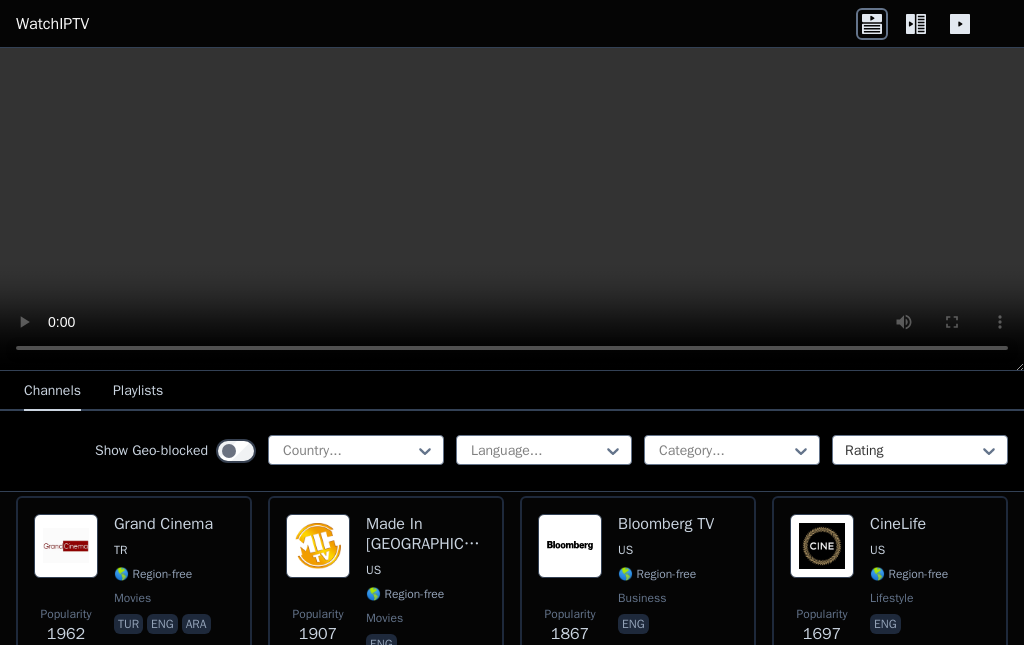 click on "CineLife" at bounding box center (909, 524) 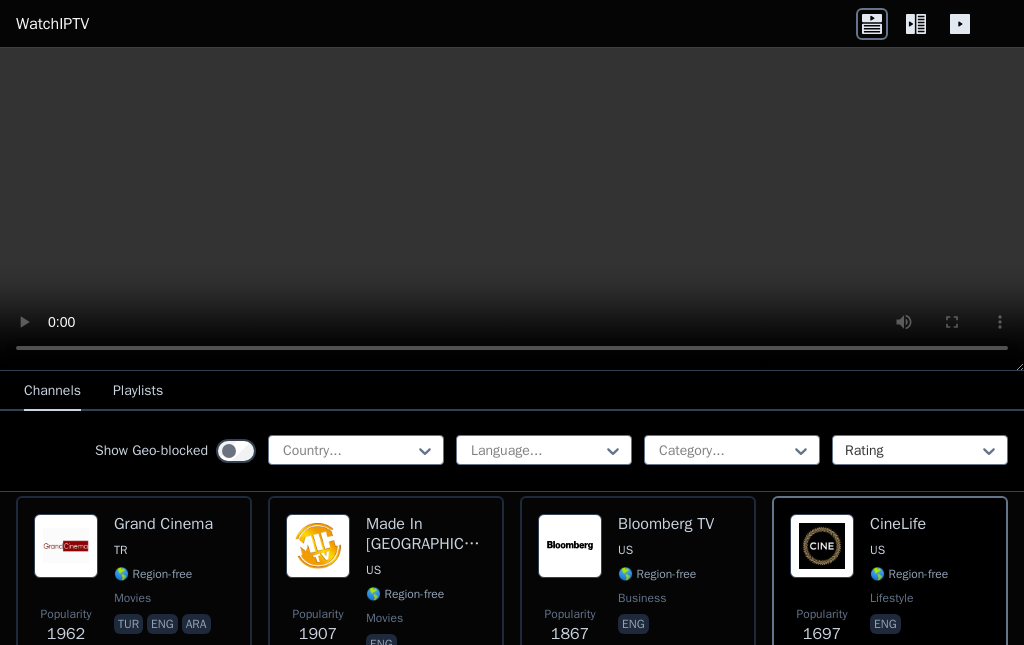 click at bounding box center (512, 209) 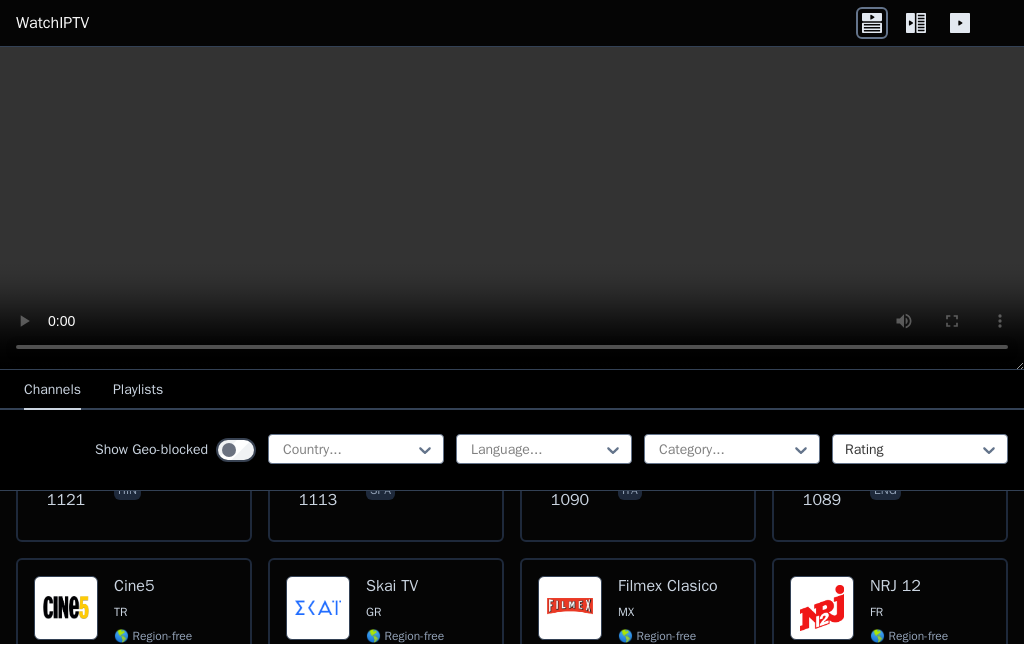 scroll, scrollTop: 2396, scrollLeft: 0, axis: vertical 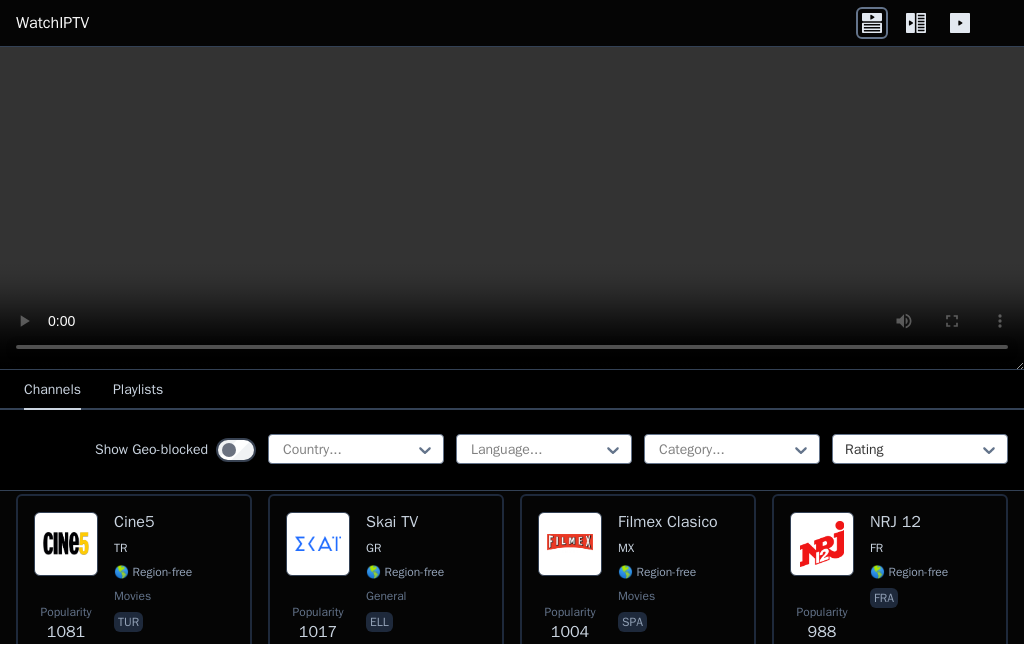 click on "Filmex Clasico" at bounding box center [668, 523] 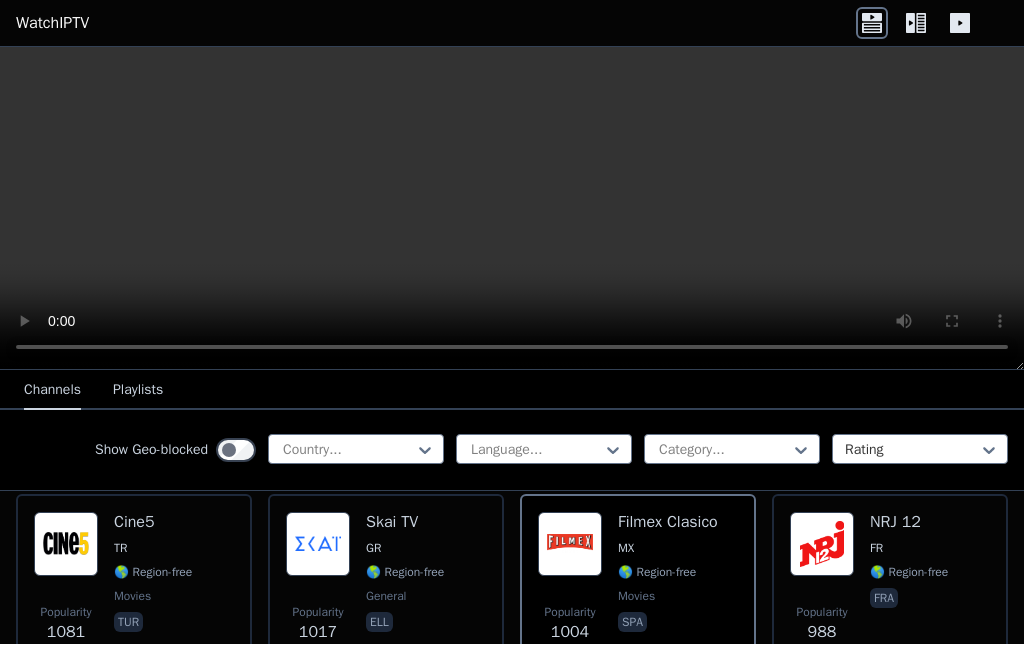 click at bounding box center (66, 545) 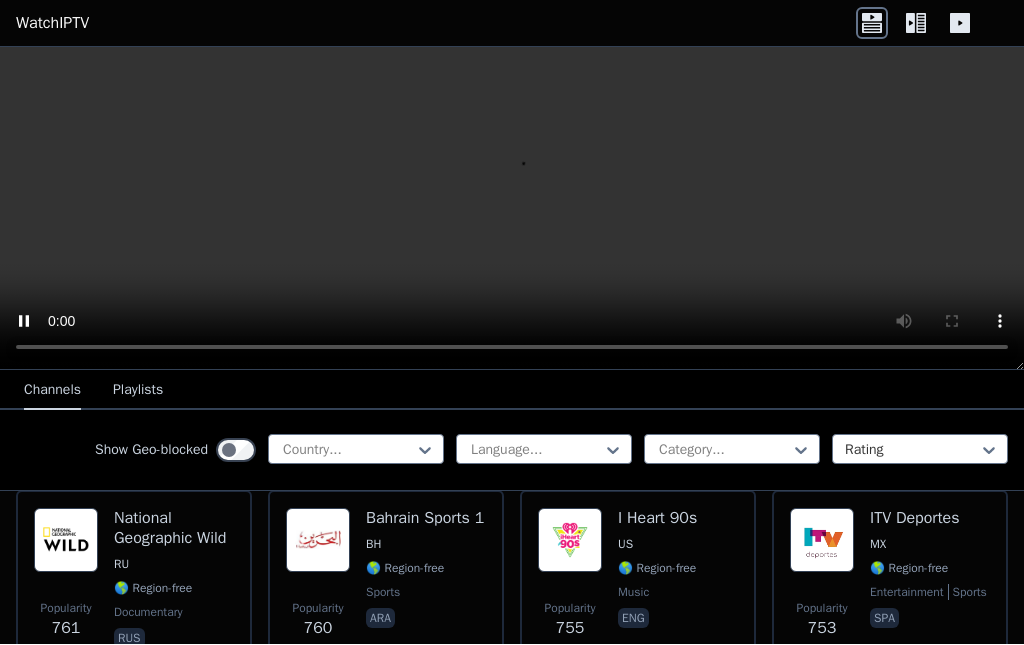 scroll, scrollTop: 3594, scrollLeft: 0, axis: vertical 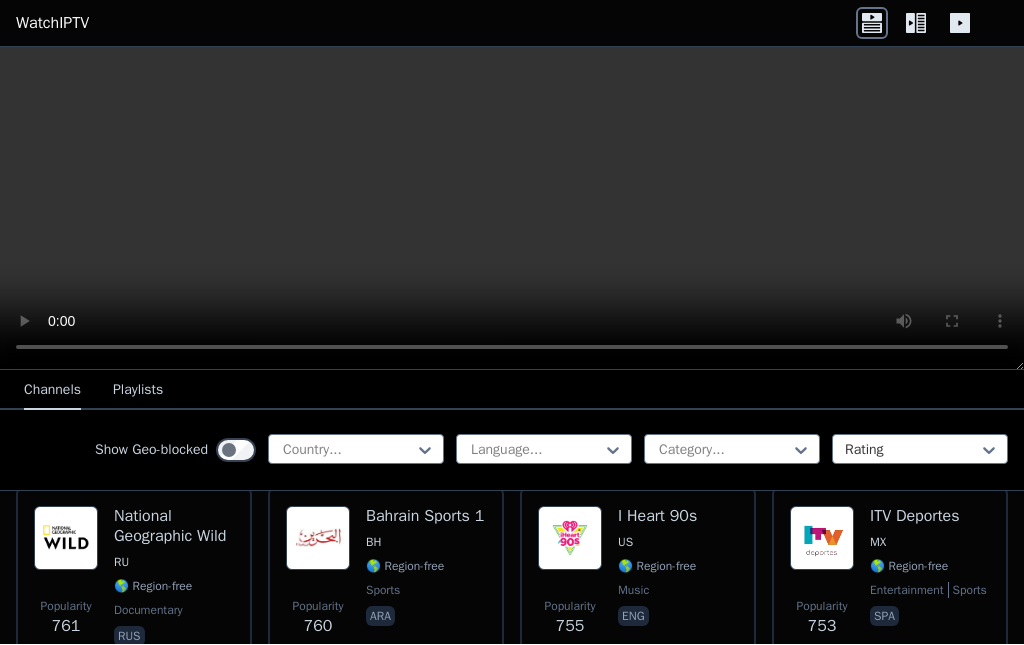 click on "ITV Deportes" at bounding box center (928, 517) 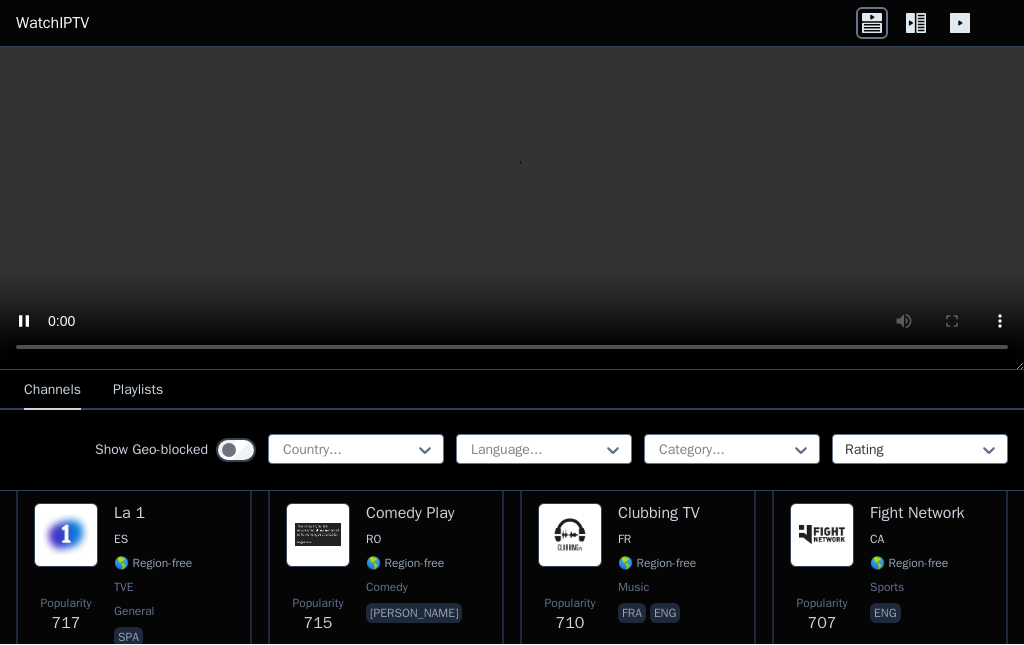 scroll, scrollTop: 3989, scrollLeft: 0, axis: vertical 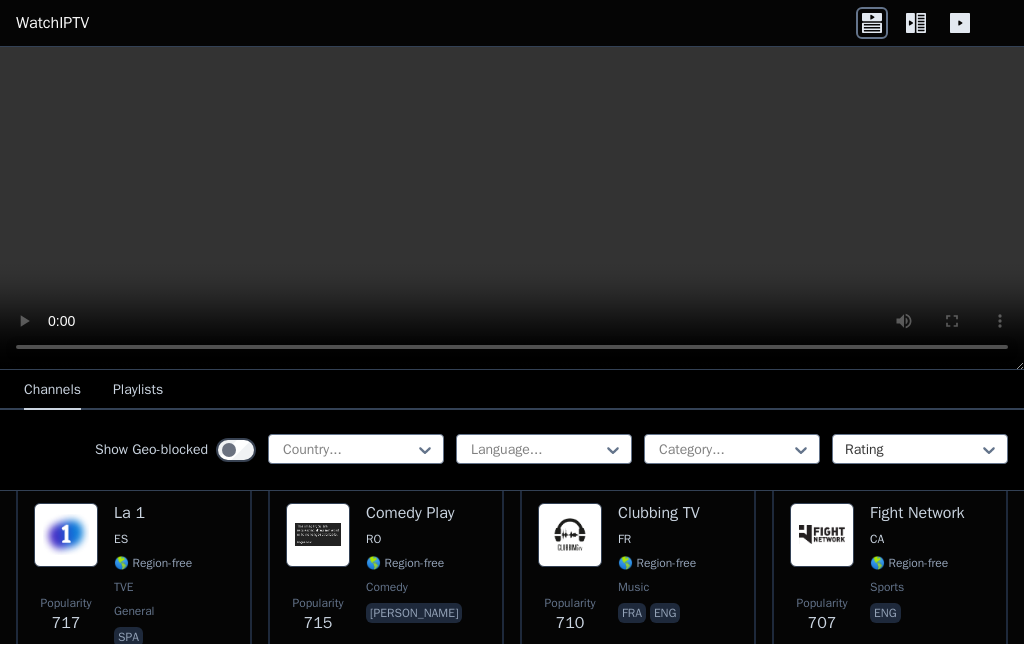click on "Clubbing TV" at bounding box center [659, 514] 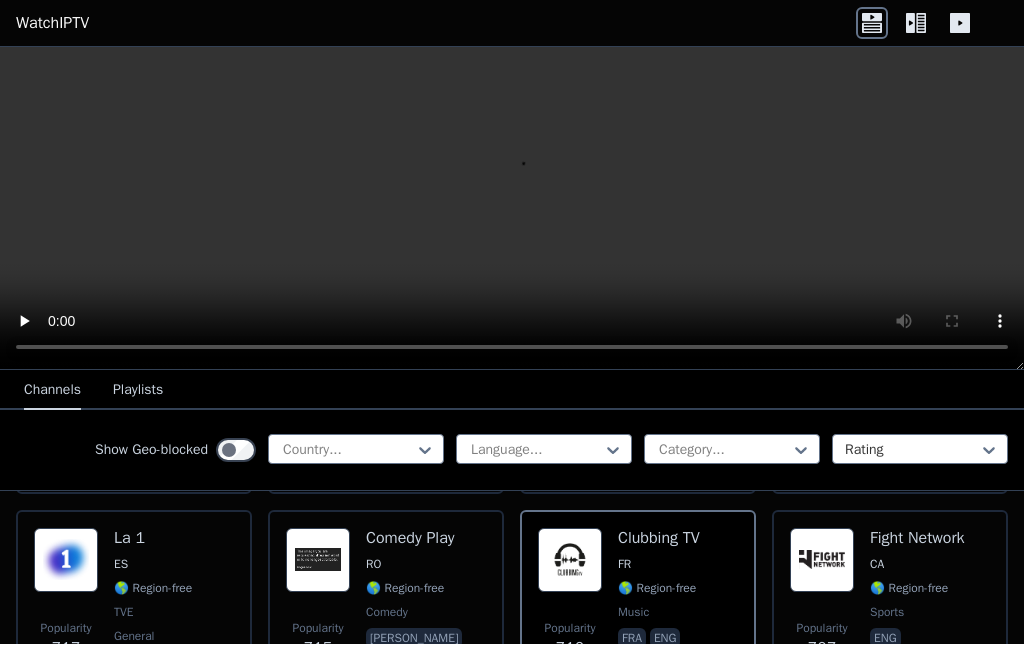 scroll, scrollTop: 3968, scrollLeft: 0, axis: vertical 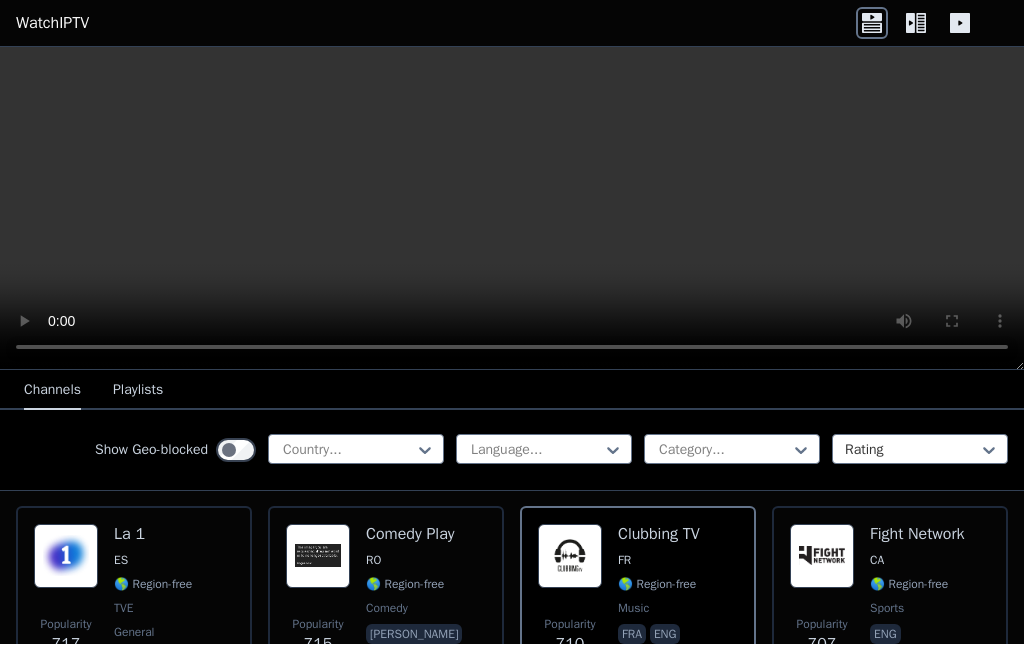 click on "La 1" at bounding box center (153, 535) 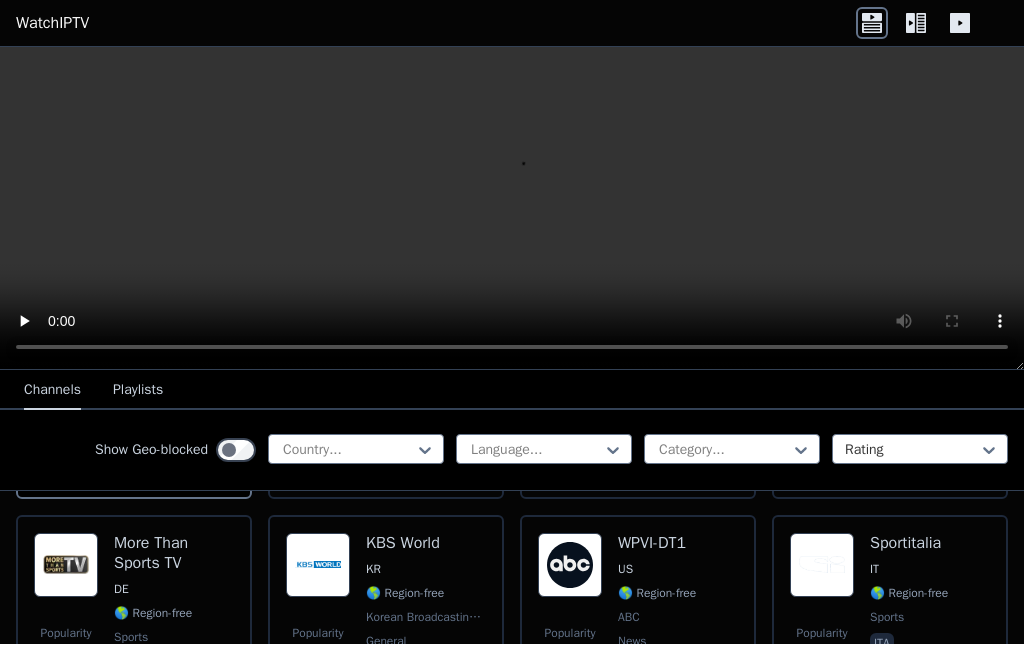 scroll, scrollTop: 4184, scrollLeft: 0, axis: vertical 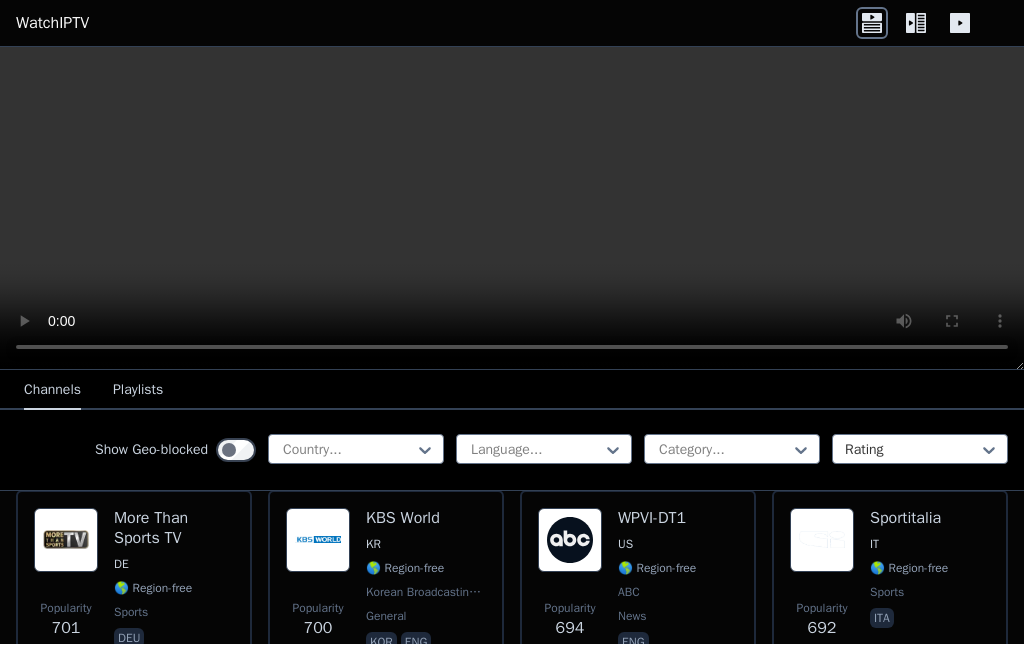 click on "KBS World" at bounding box center [426, 519] 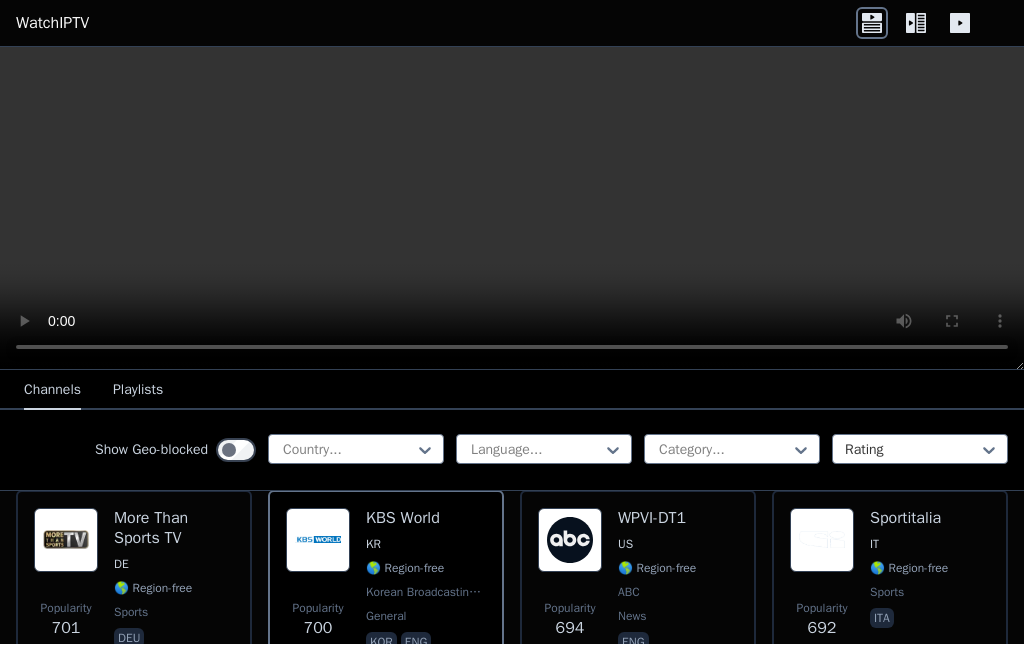click on "IT" at bounding box center (909, 545) 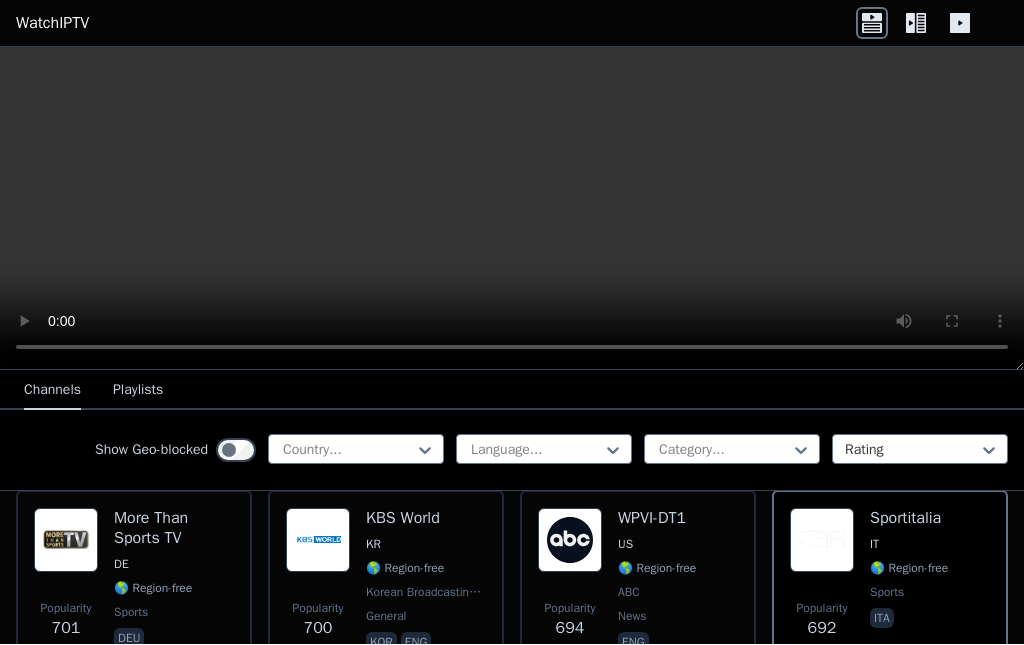 click at bounding box center (512, 209) 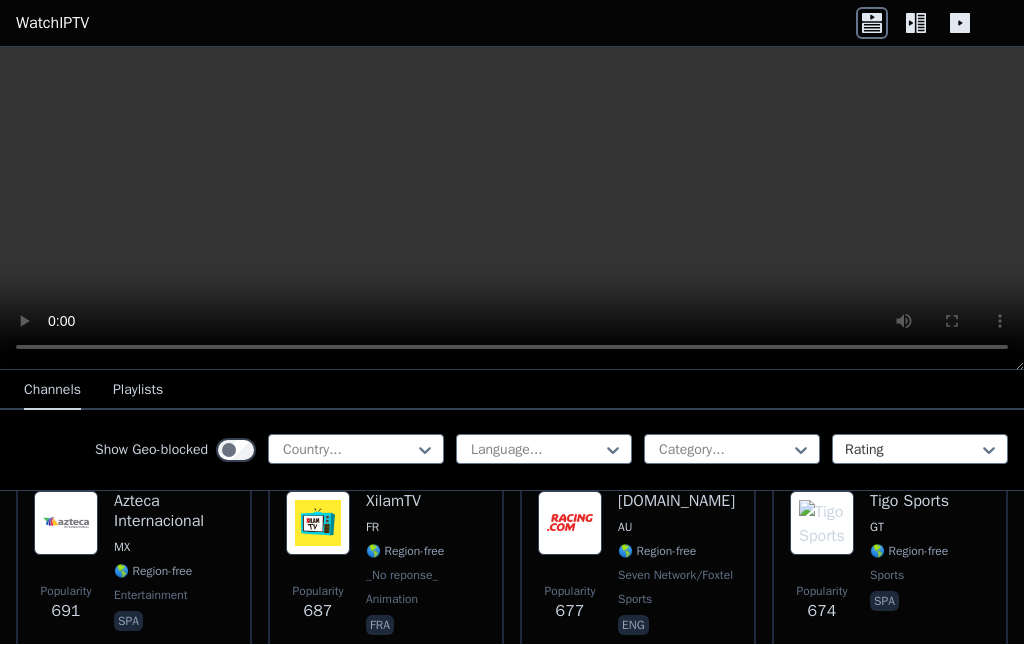 scroll, scrollTop: 4375, scrollLeft: 0, axis: vertical 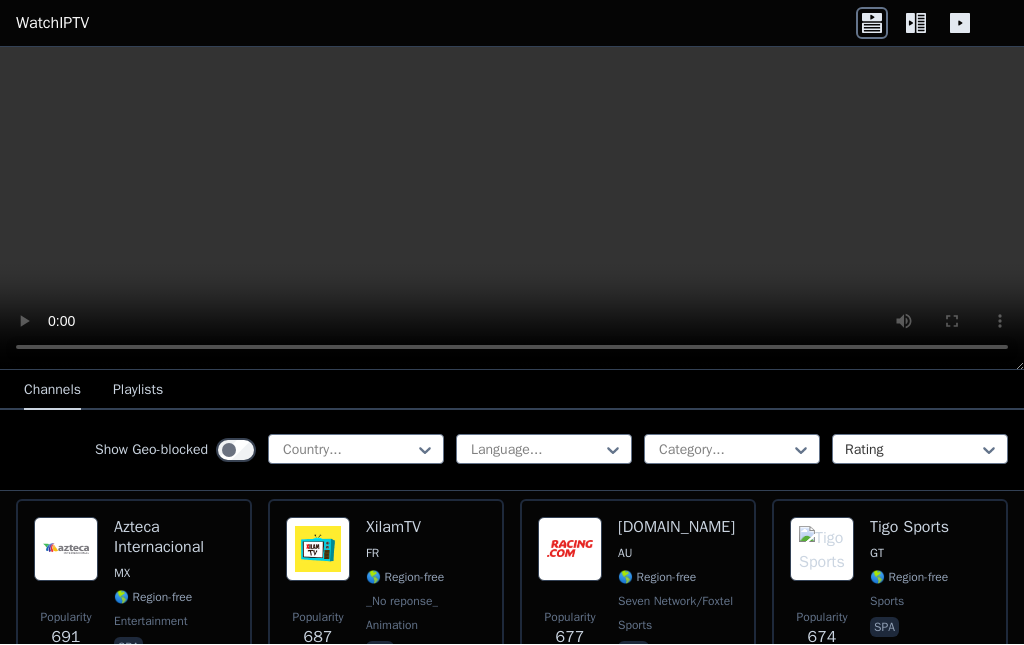 click on "FR" at bounding box center [372, 554] 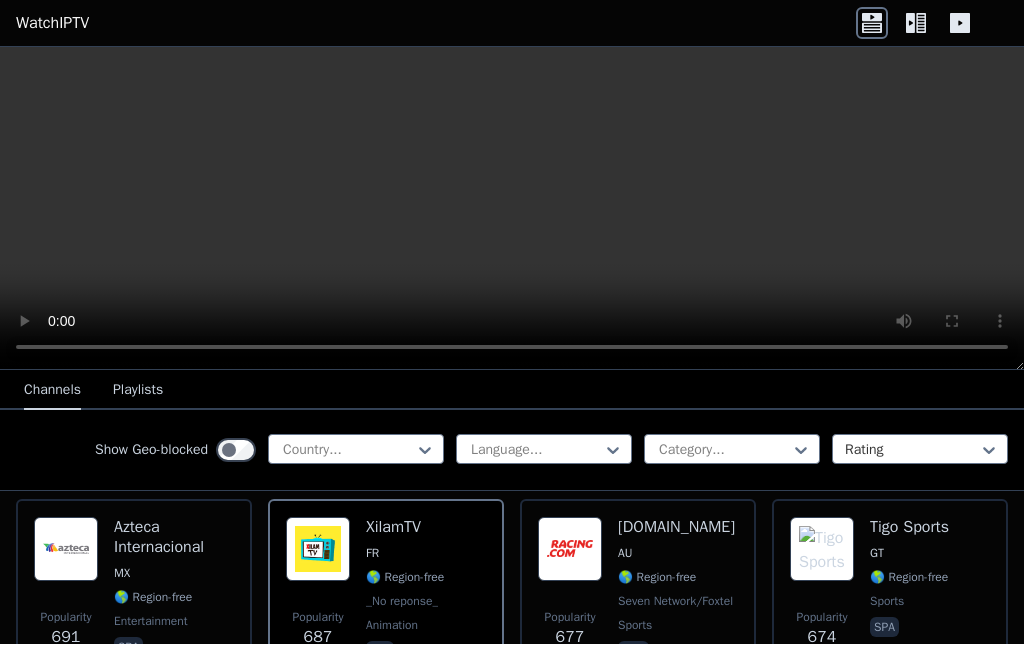 click at bounding box center (66, 550) 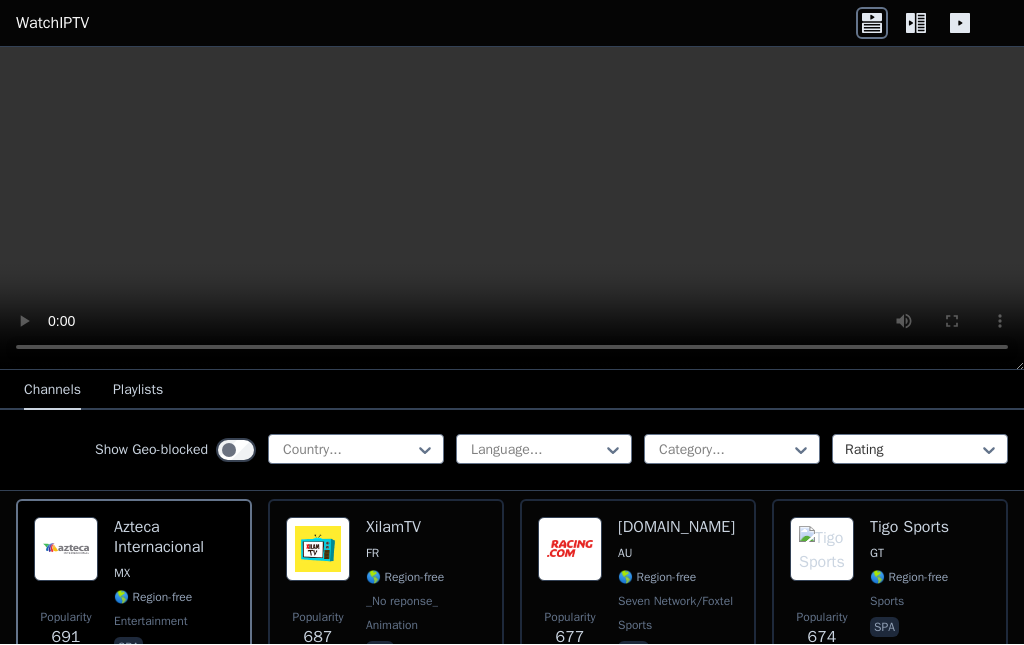 click on "Tigo Sports" at bounding box center [909, 528] 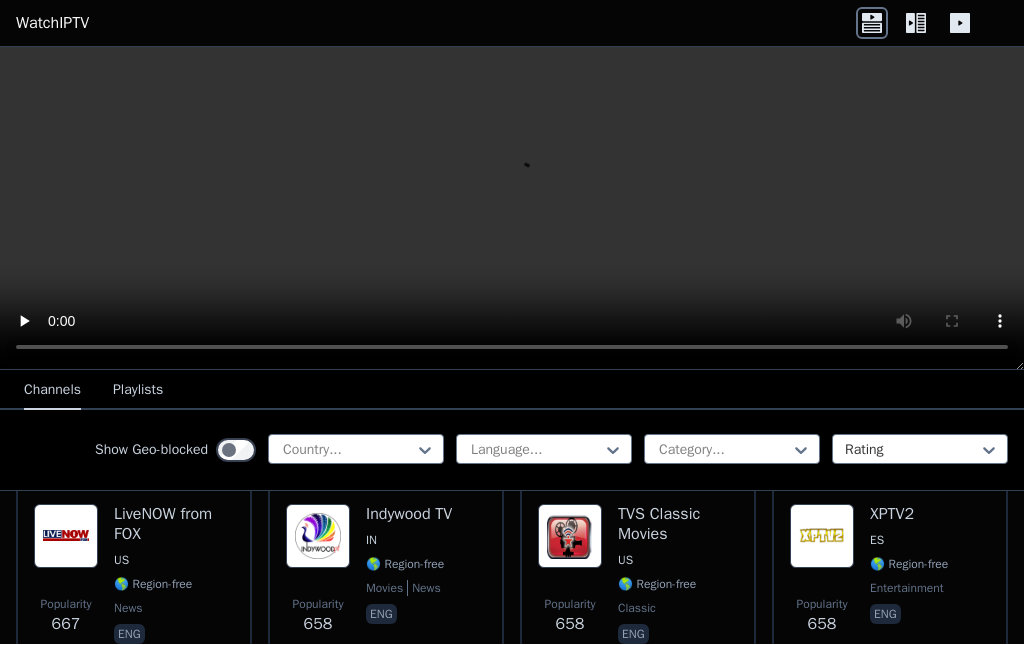 scroll, scrollTop: 4589, scrollLeft: 0, axis: vertical 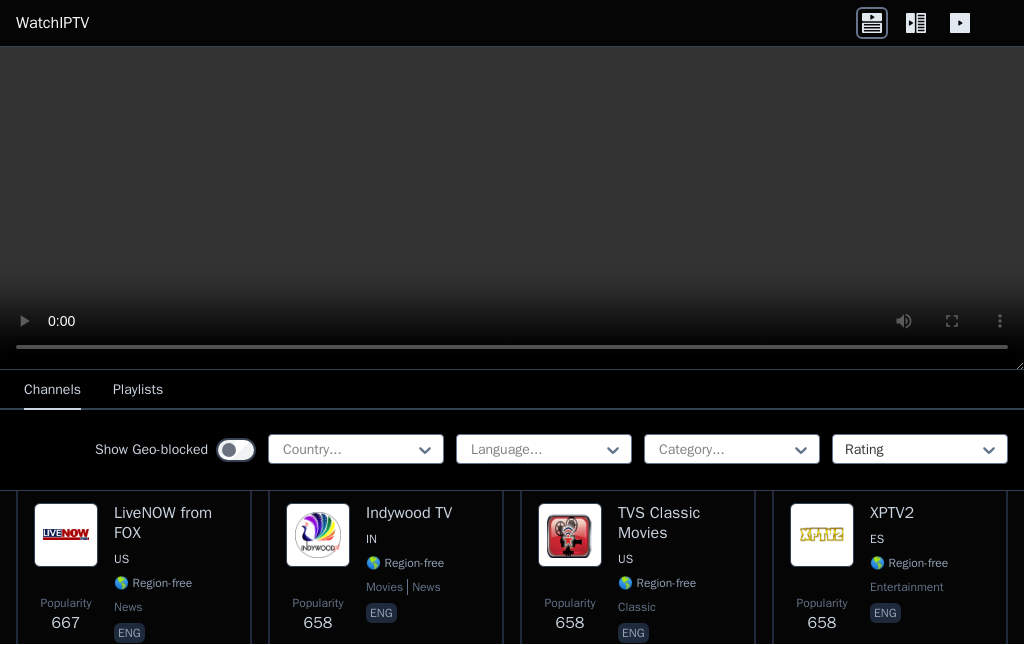 click on "XPTV2" at bounding box center [909, 514] 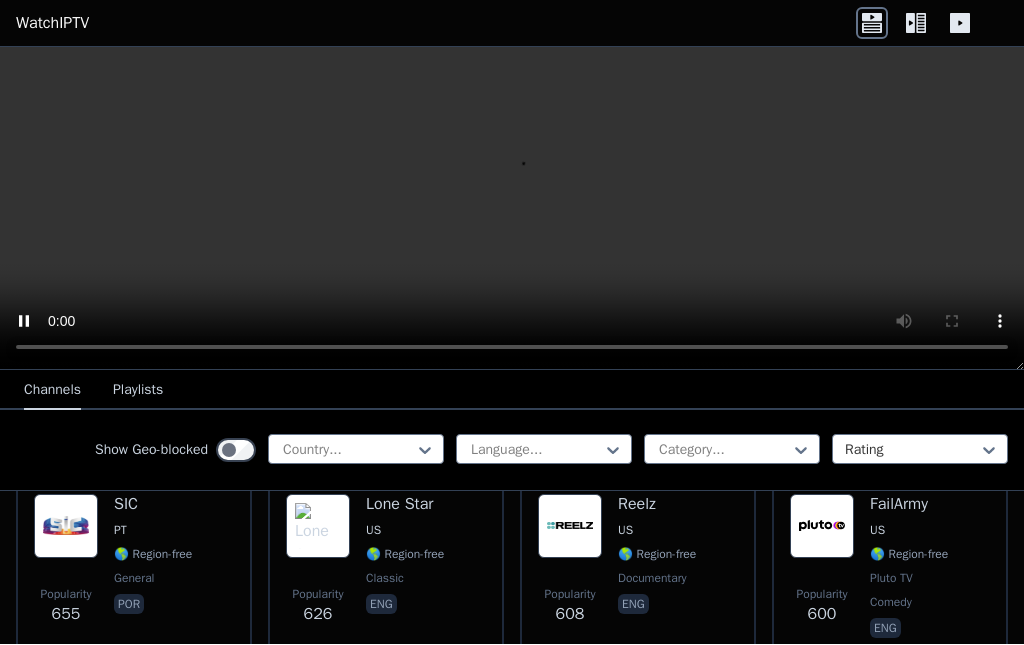 scroll, scrollTop: 4797, scrollLeft: 0, axis: vertical 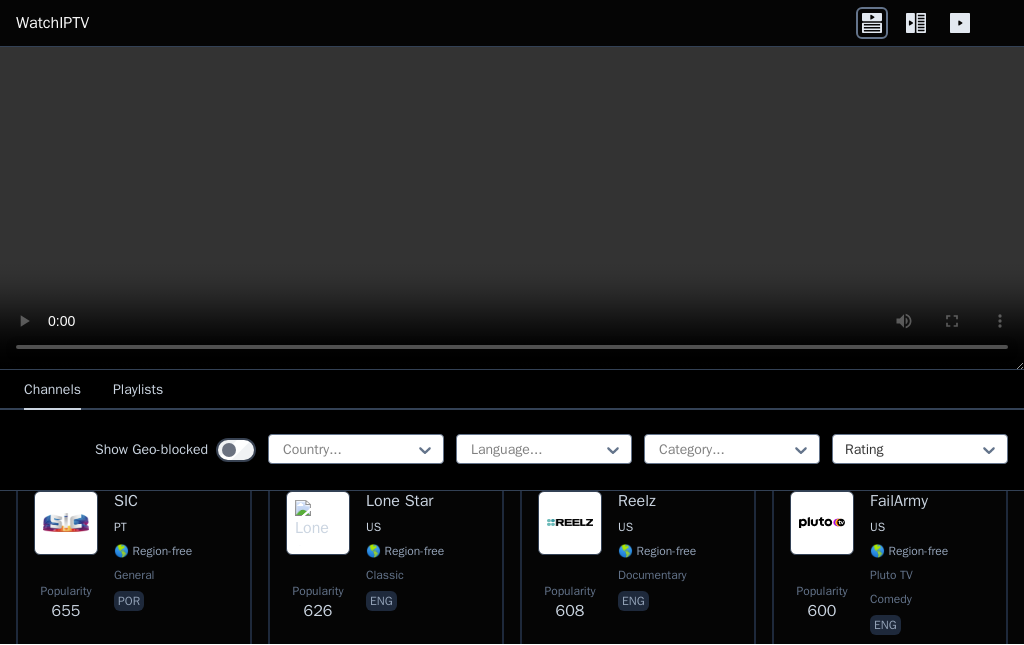 click on "US" at bounding box center (657, 528) 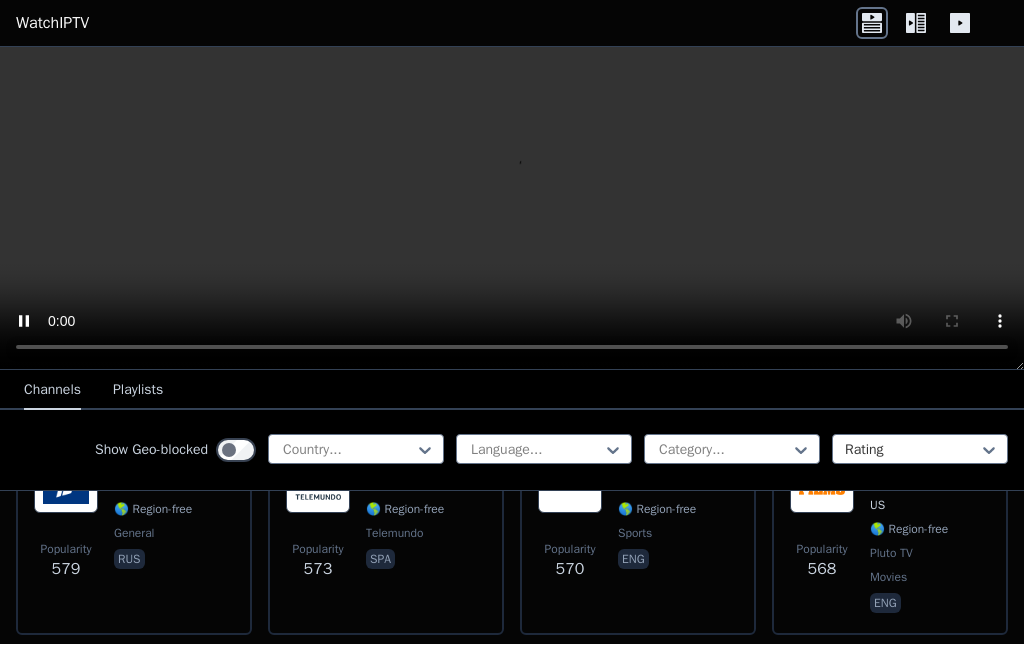 scroll, scrollTop: 5176, scrollLeft: 0, axis: vertical 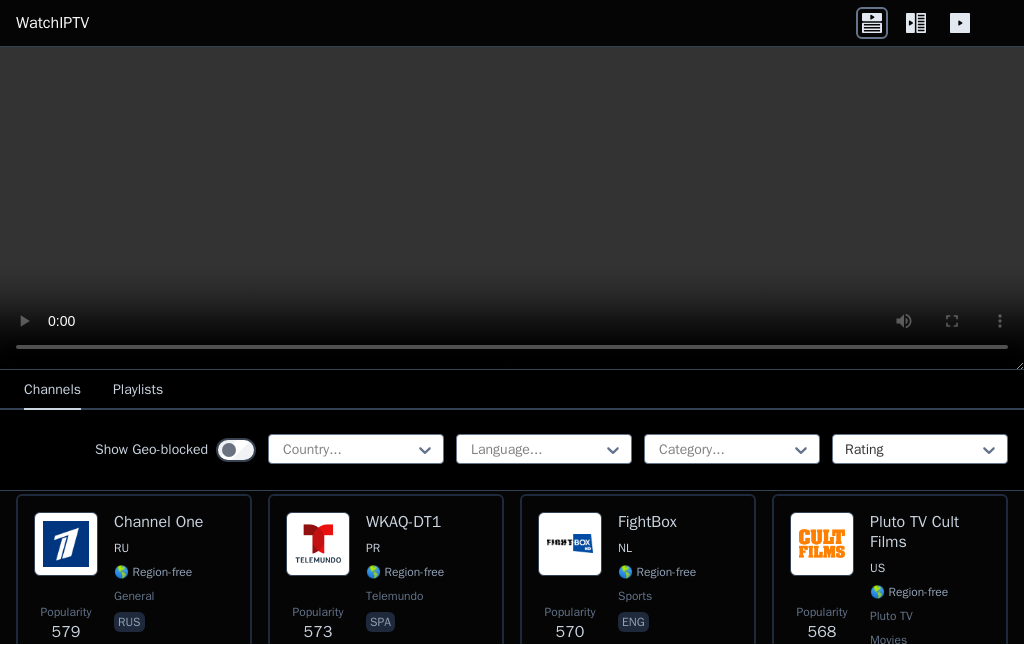click on "WKAQ-DT1 PR 🌎 Region-free Telemundo spa" at bounding box center (405, 597) 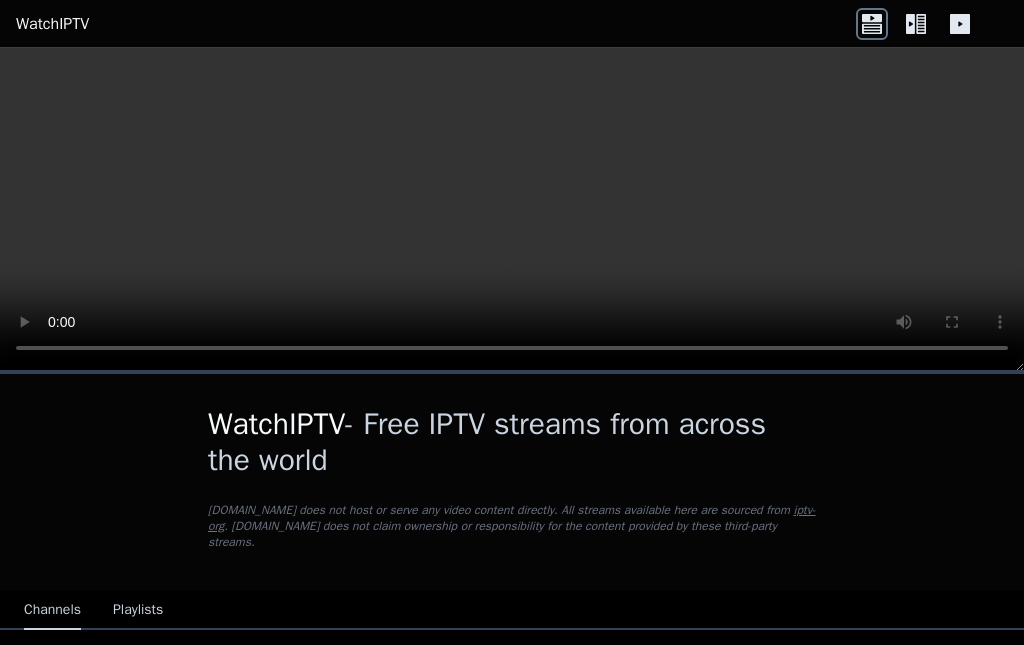 scroll, scrollTop: 0, scrollLeft: 0, axis: both 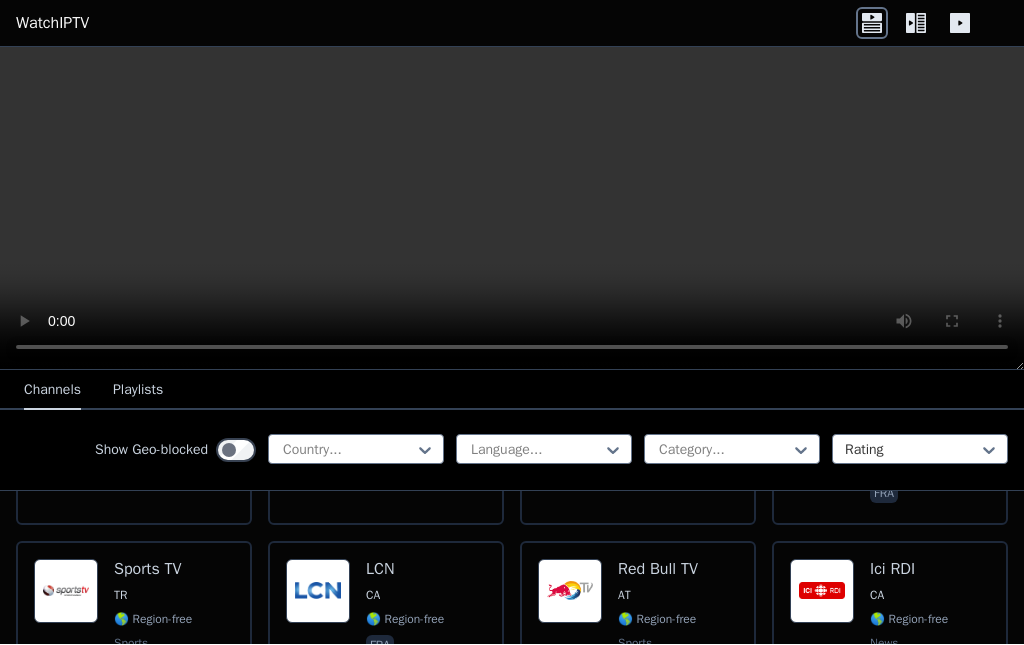 click on "Popularity 2109 Ici RDI CA 🌎 Region-free news fra" at bounding box center (890, 632) 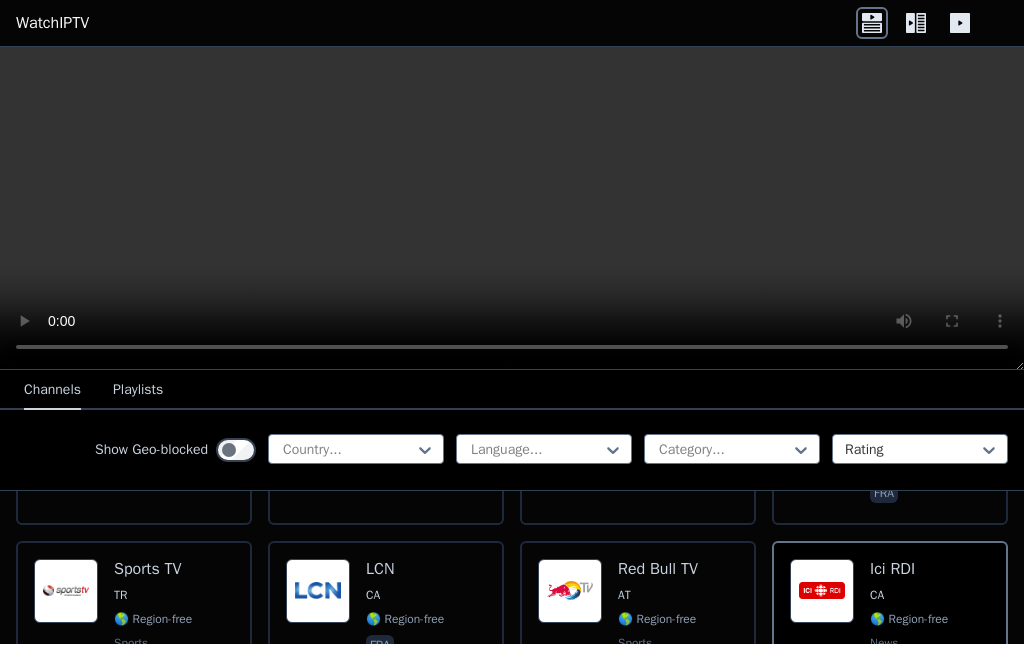 click on "Popularity 2109 Ici RDI CA 🌎 Region-free news fra" at bounding box center (890, 632) 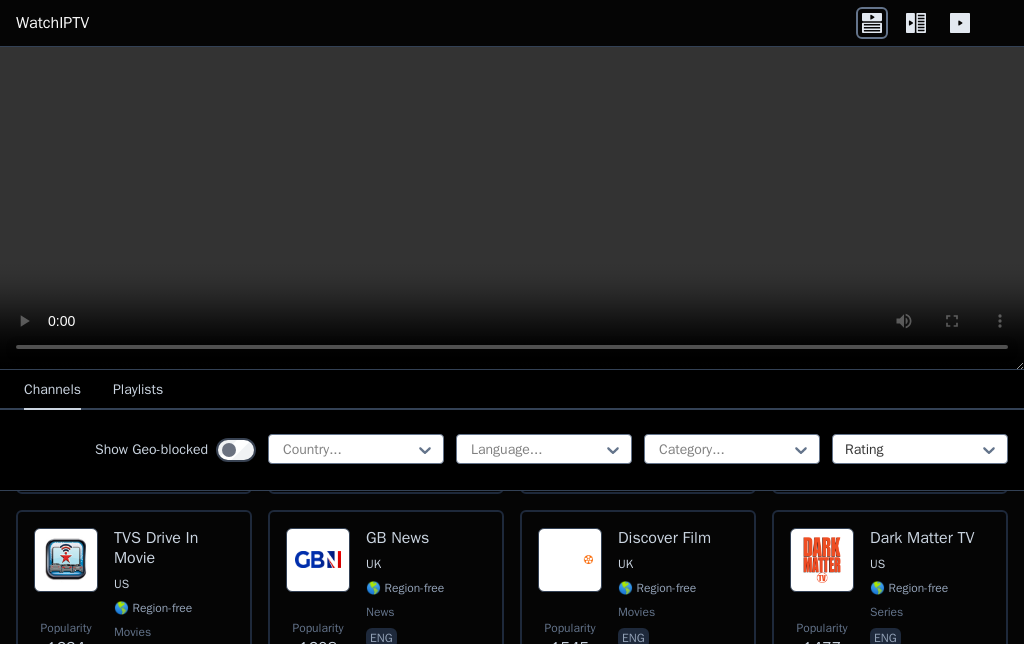 scroll, scrollTop: 1401, scrollLeft: 0, axis: vertical 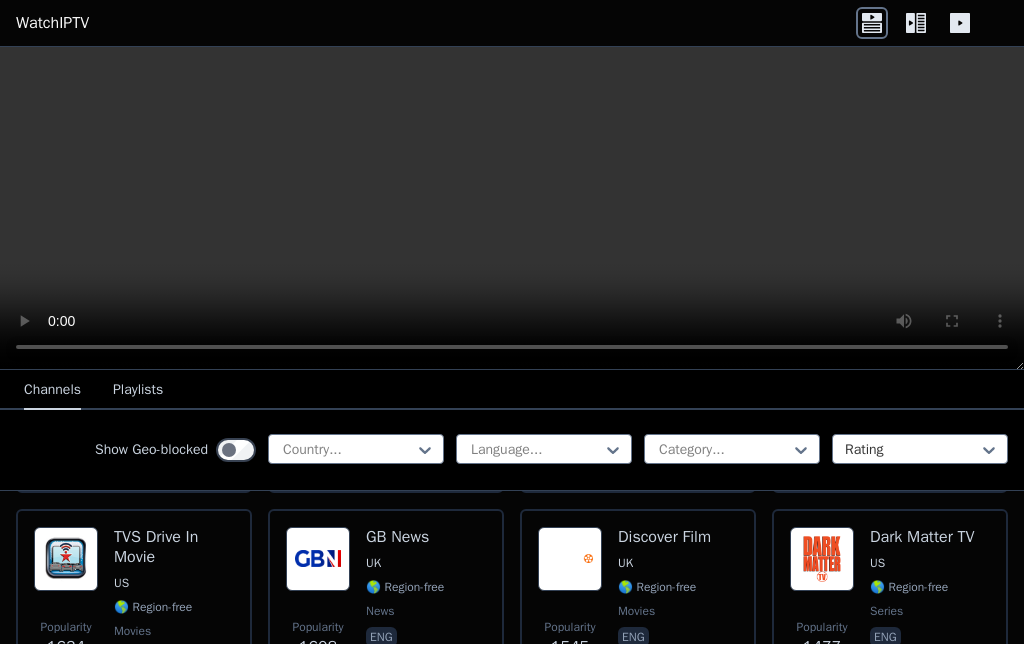 click on "TVS Drive In Movie" at bounding box center [174, 548] 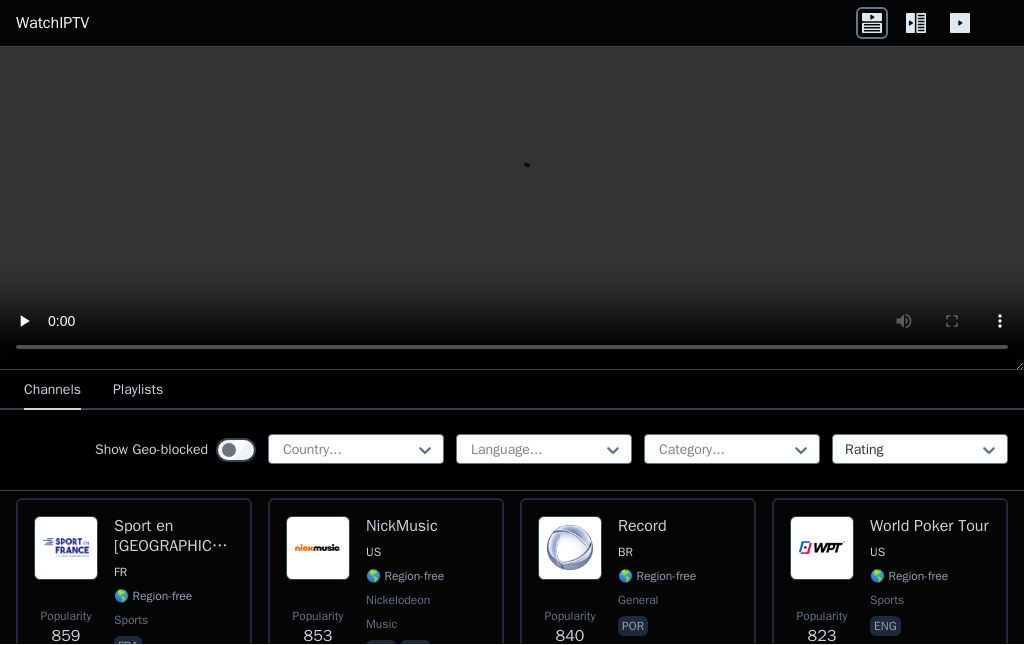 scroll, scrollTop: 2985, scrollLeft: 0, axis: vertical 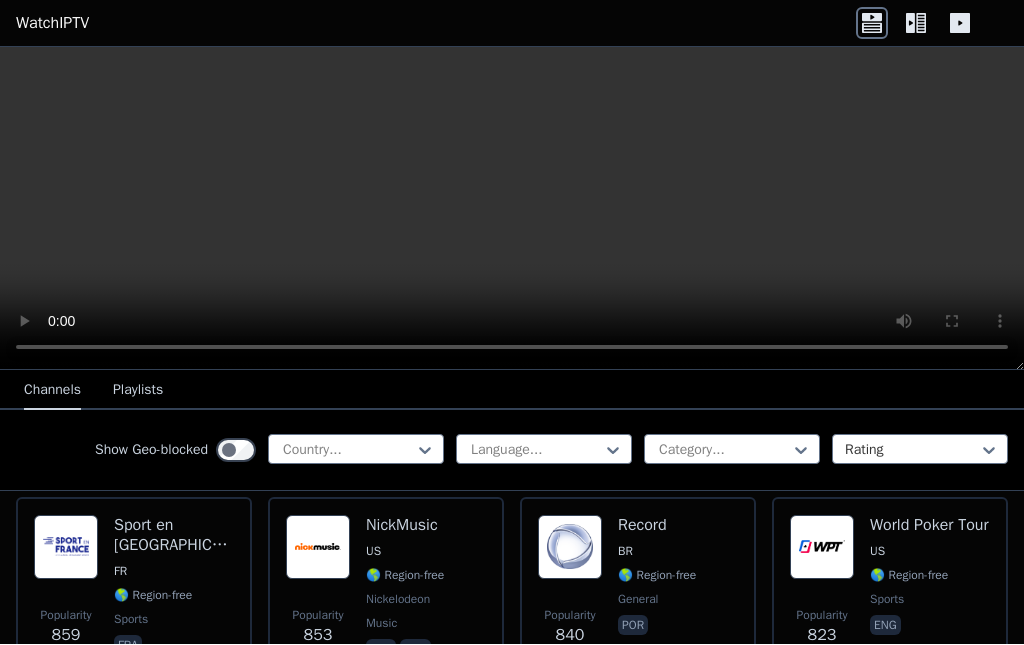 click on "Sport en France FR 🌎 Region-free sports fra" at bounding box center [174, 590] 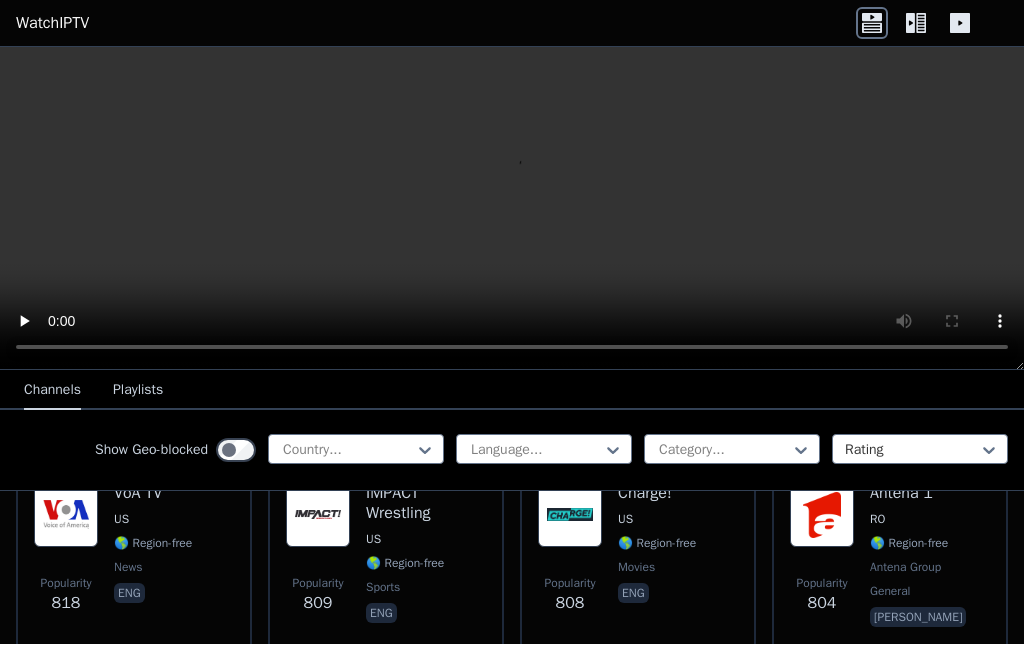 scroll, scrollTop: 3216, scrollLeft: 0, axis: vertical 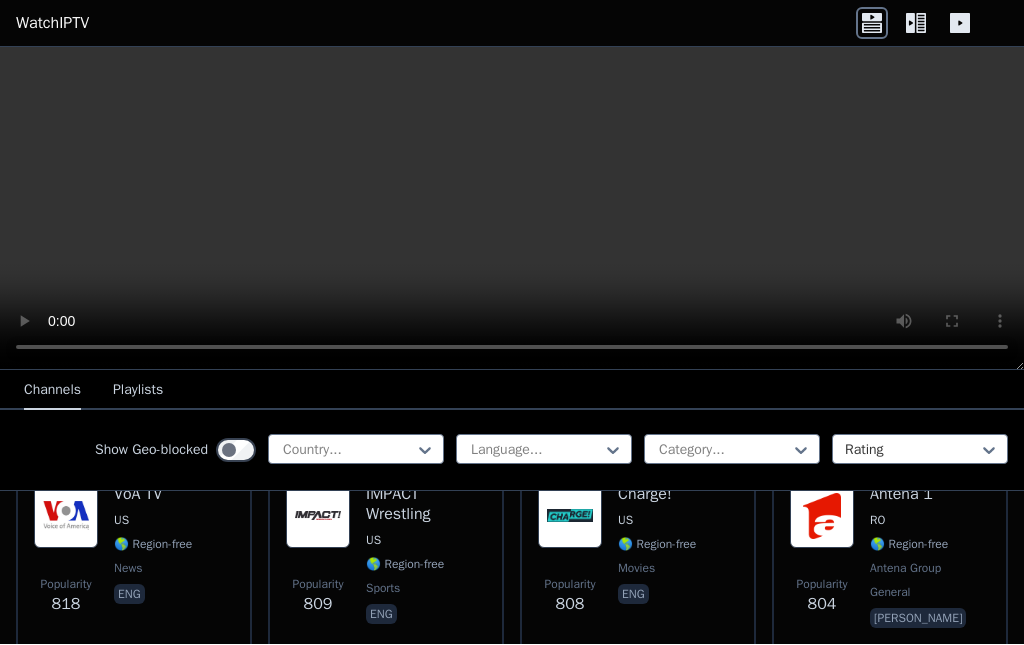 click on "US" at bounding box center (153, 521) 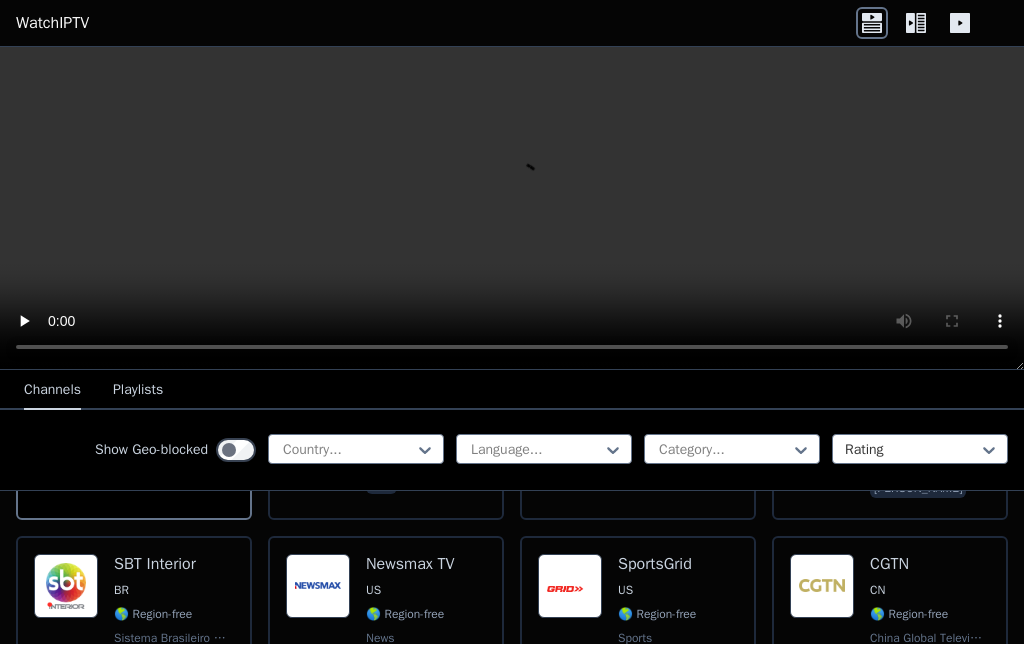 scroll, scrollTop: 3390, scrollLeft: 0, axis: vertical 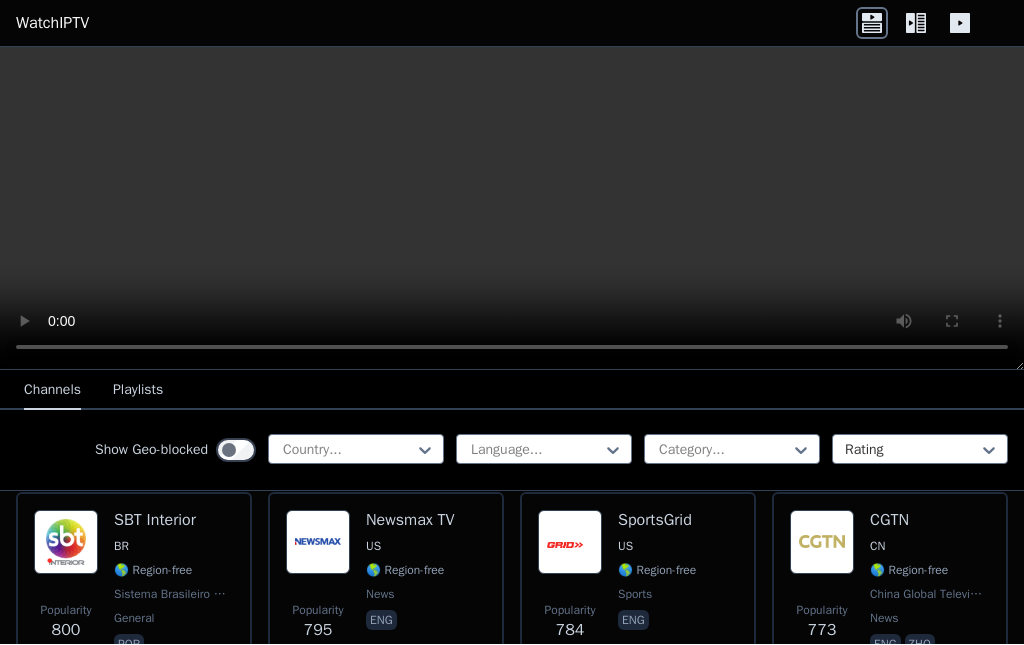 click on "Popularity 773 CGTN CN 🌎 Region-free China Global Television Network news eng zho" at bounding box center (890, 585) 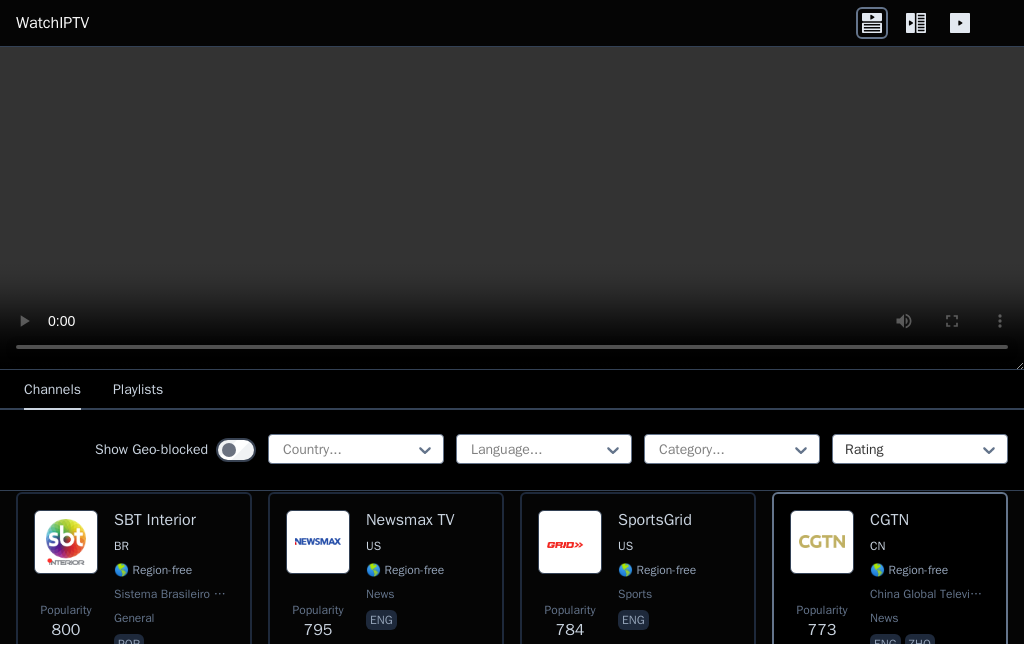 click on "SportsGrid" at bounding box center (657, 521) 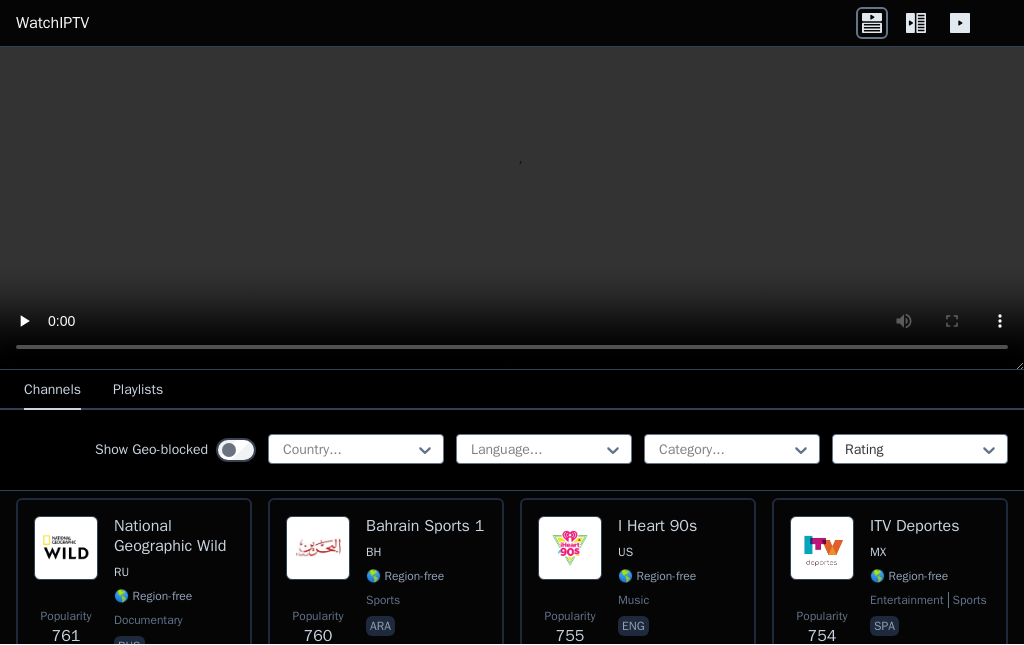 scroll, scrollTop: 3588, scrollLeft: 0, axis: vertical 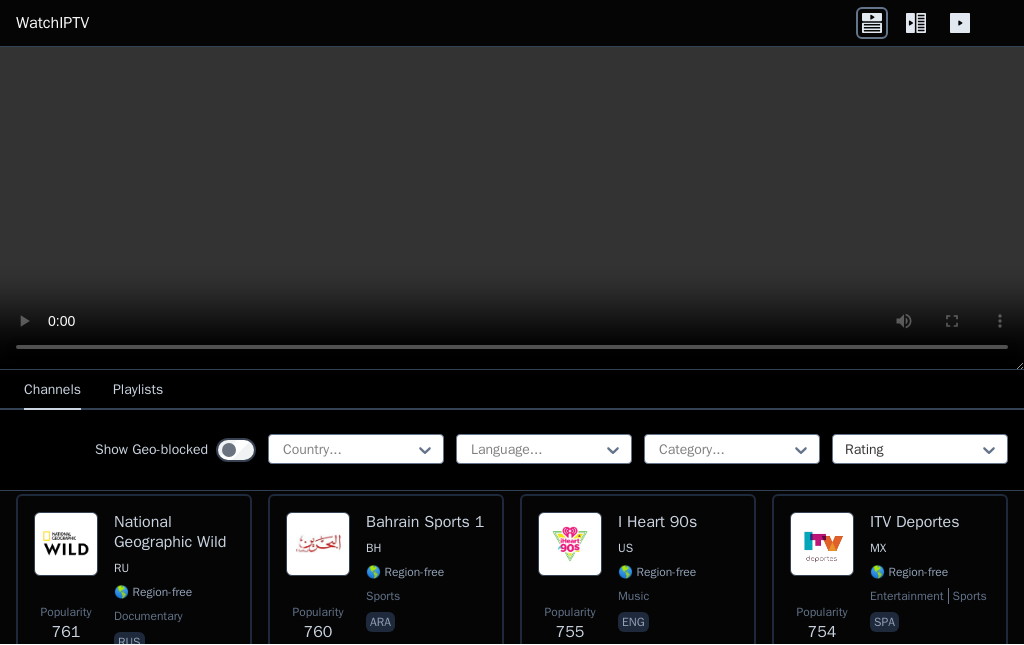 click on "I Heart 90s" at bounding box center [657, 523] 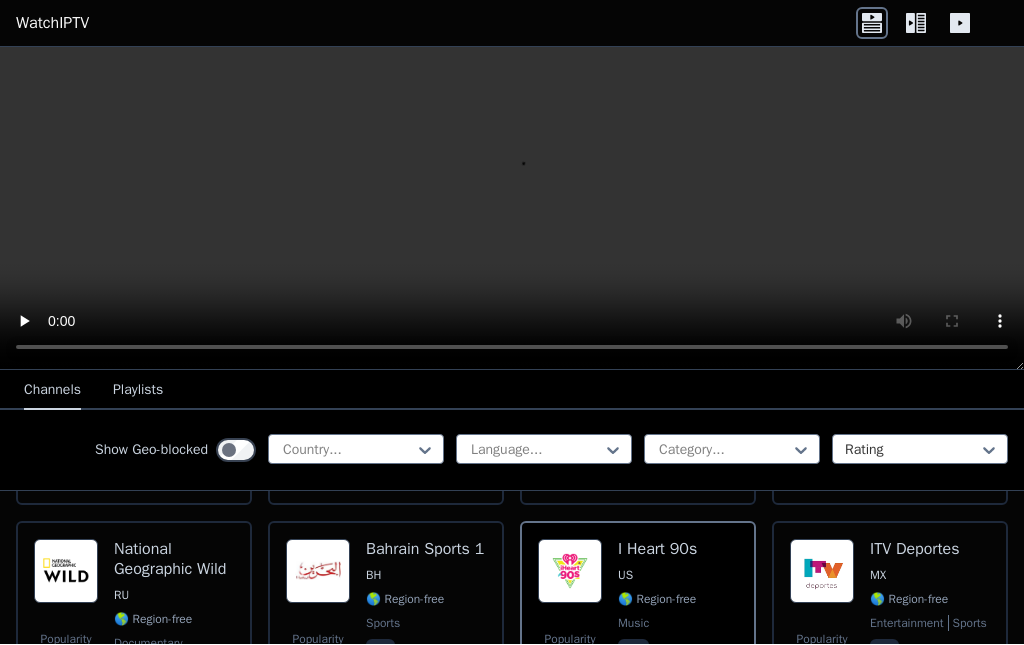 scroll, scrollTop: 3567, scrollLeft: 0, axis: vertical 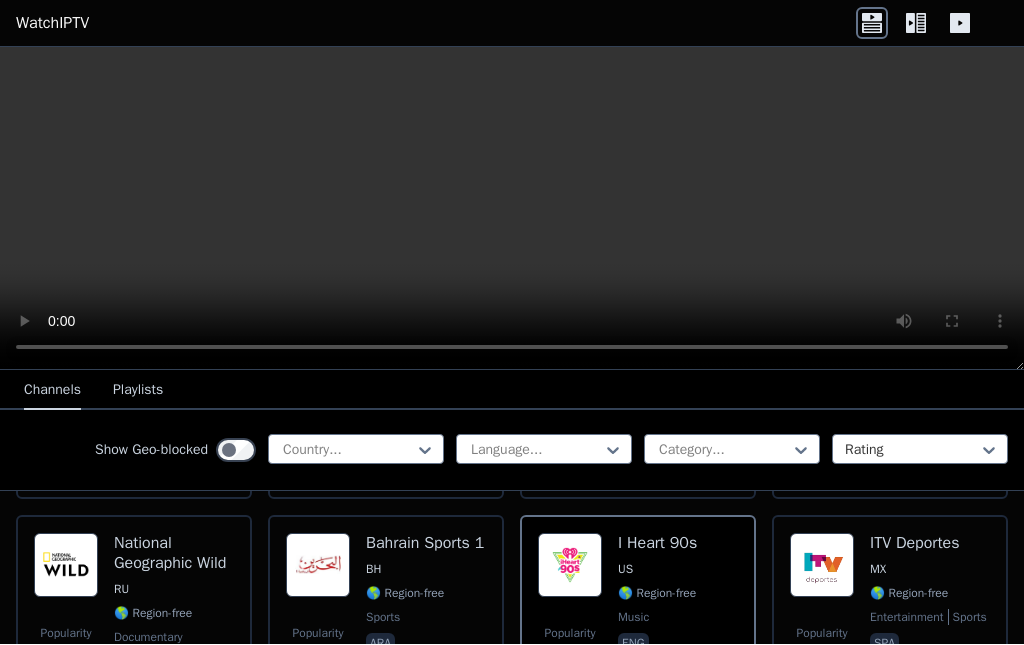 click on "ITV Deportes" at bounding box center [928, 544] 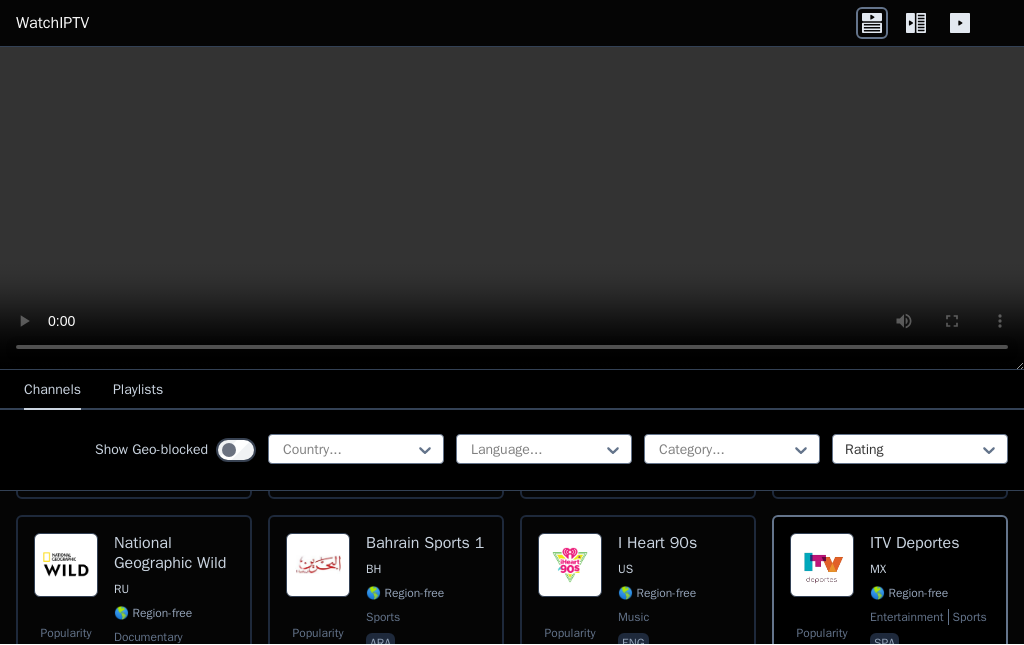 click at bounding box center [512, 209] 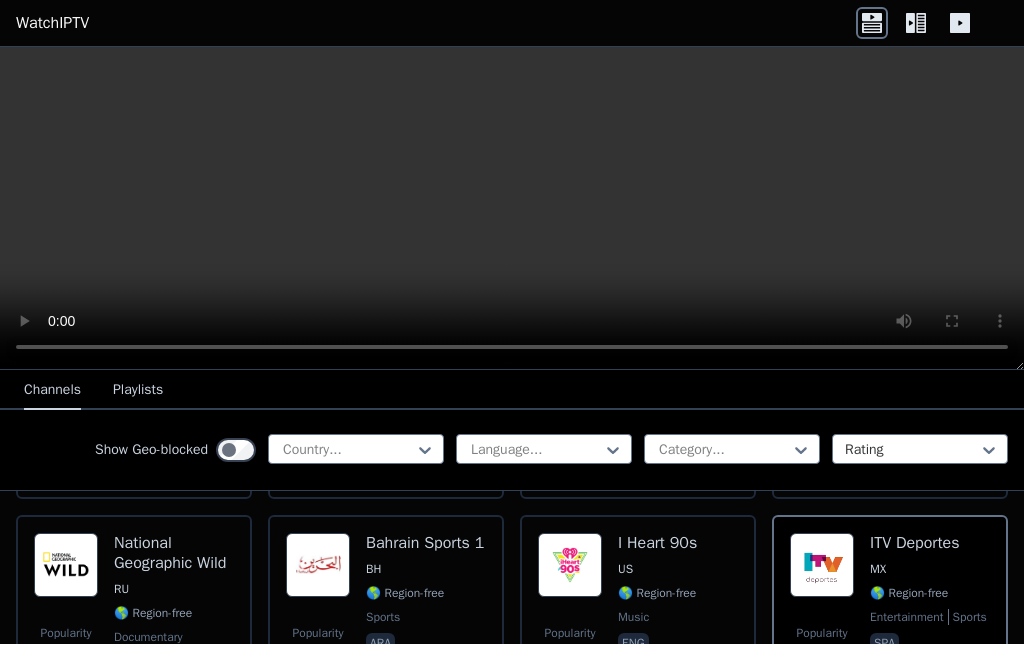 click at bounding box center [66, 566] 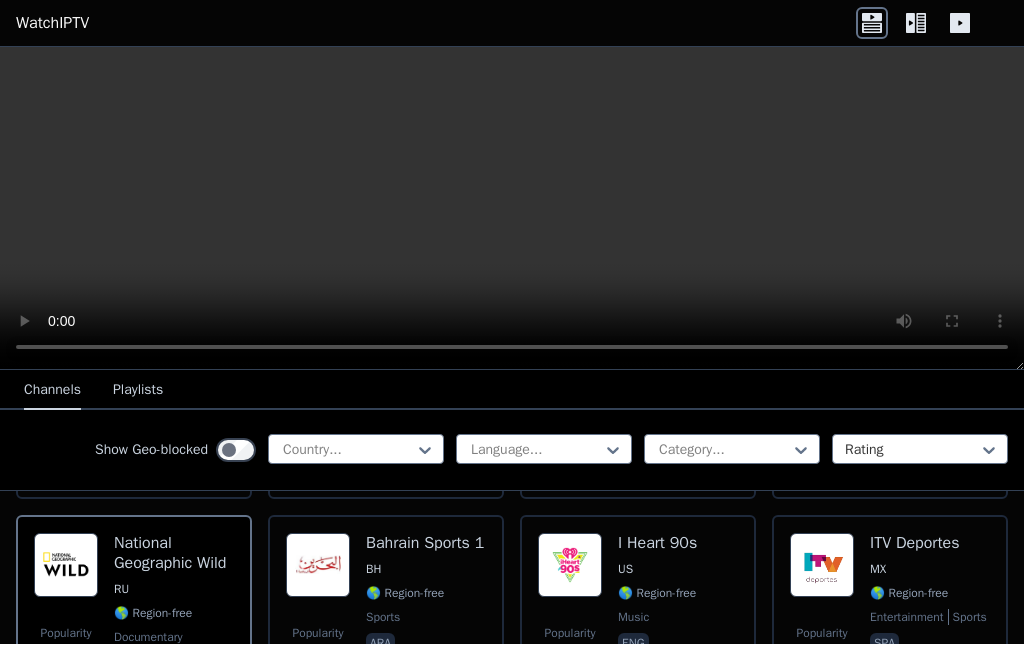 click at bounding box center (822, 566) 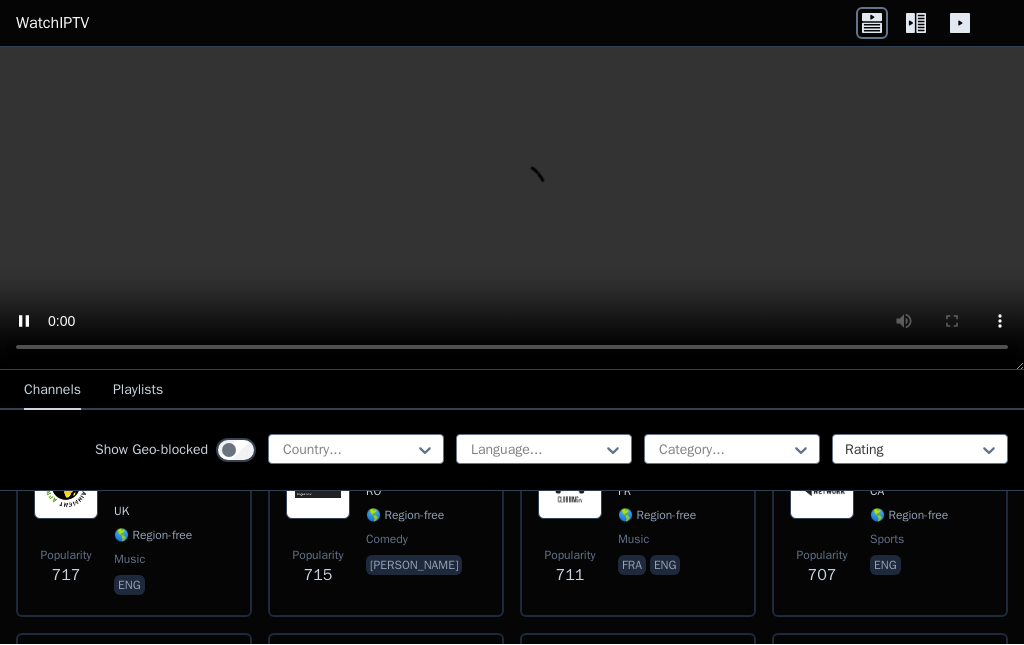 scroll, scrollTop: 4216, scrollLeft: 0, axis: vertical 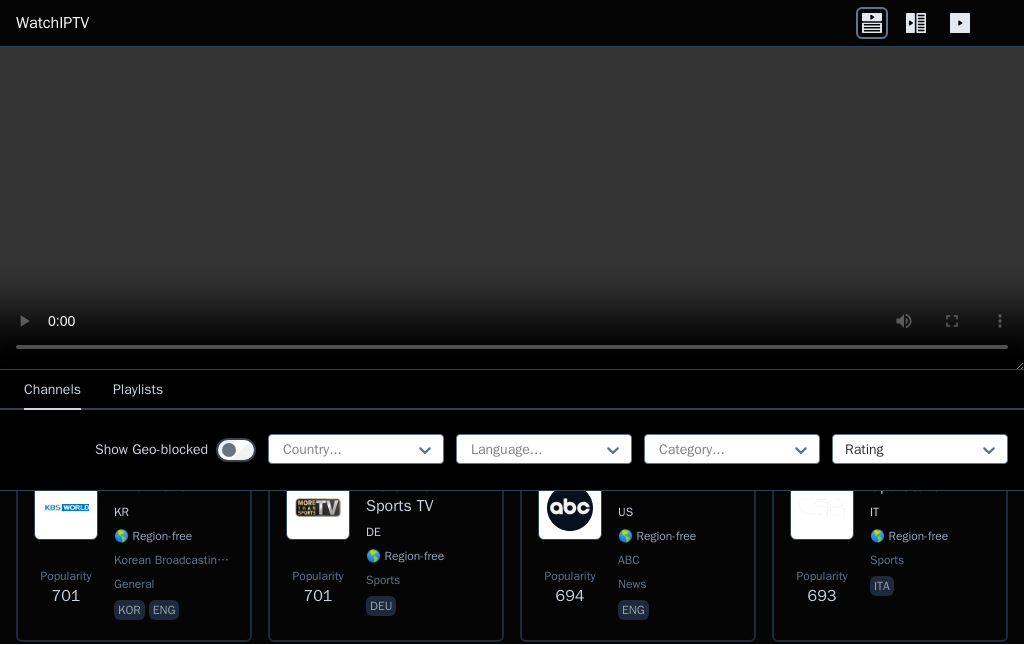 click on "More Than Sports TV" at bounding box center (426, 497) 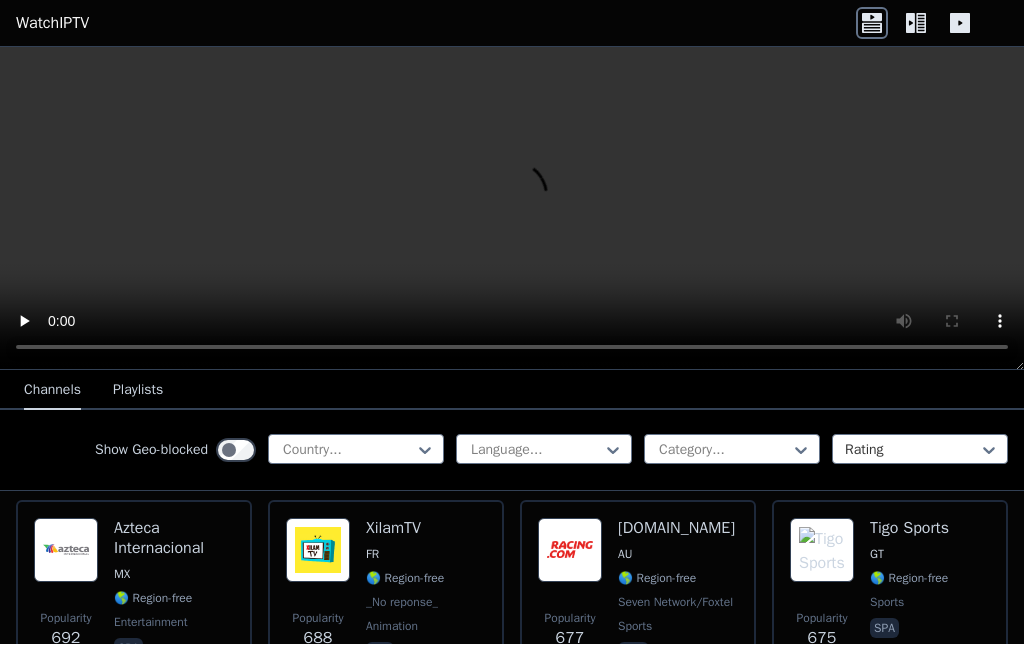 scroll, scrollTop: 4378, scrollLeft: 0, axis: vertical 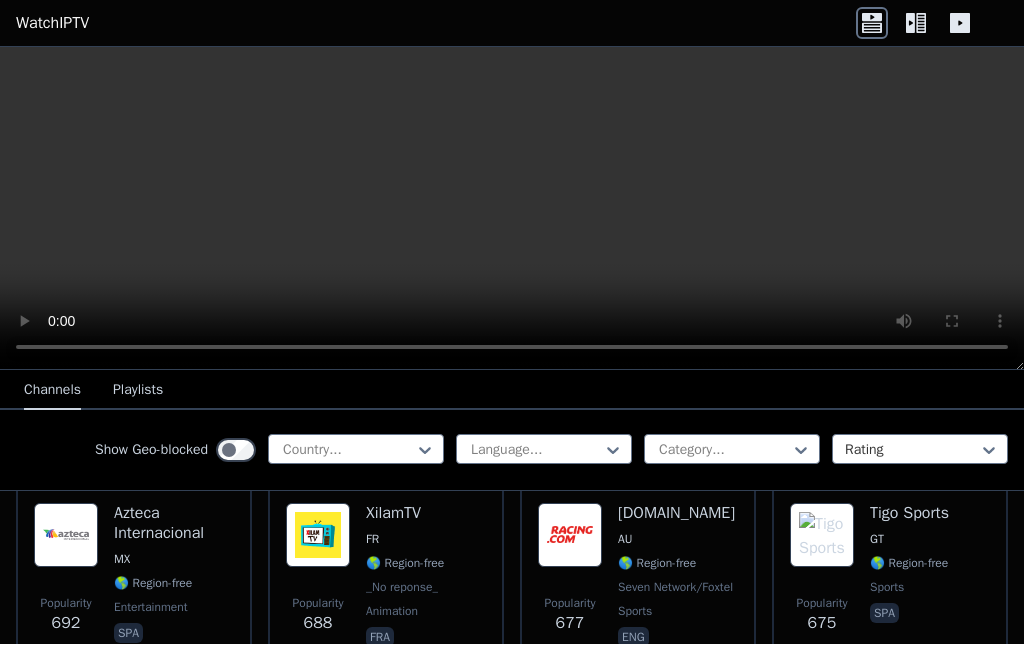 click on "Playlists" at bounding box center (138, 392) 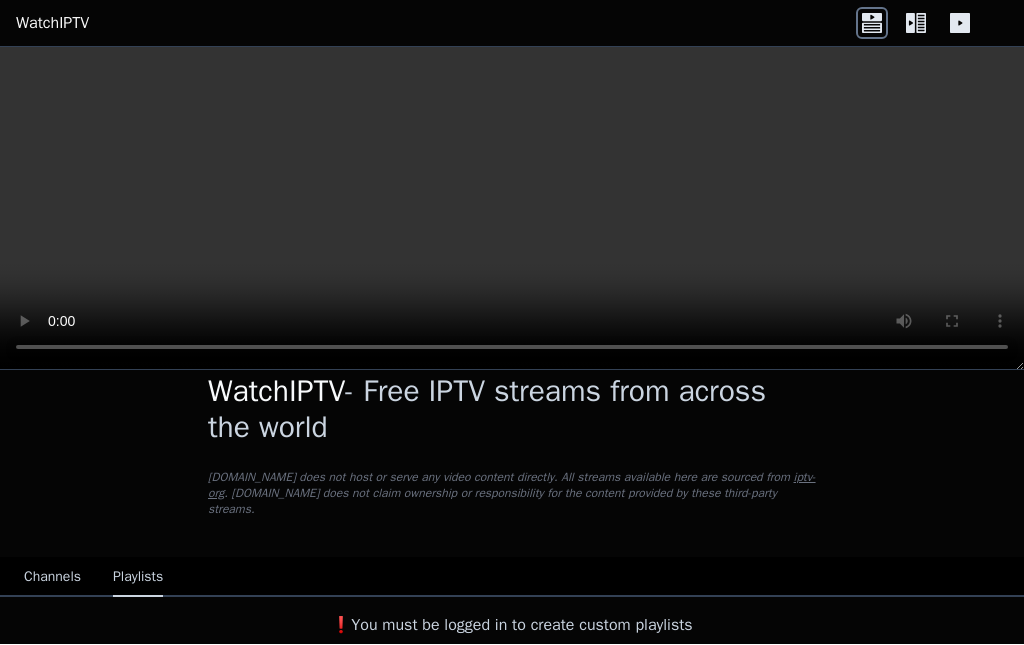 click on "Channels" at bounding box center (52, 579) 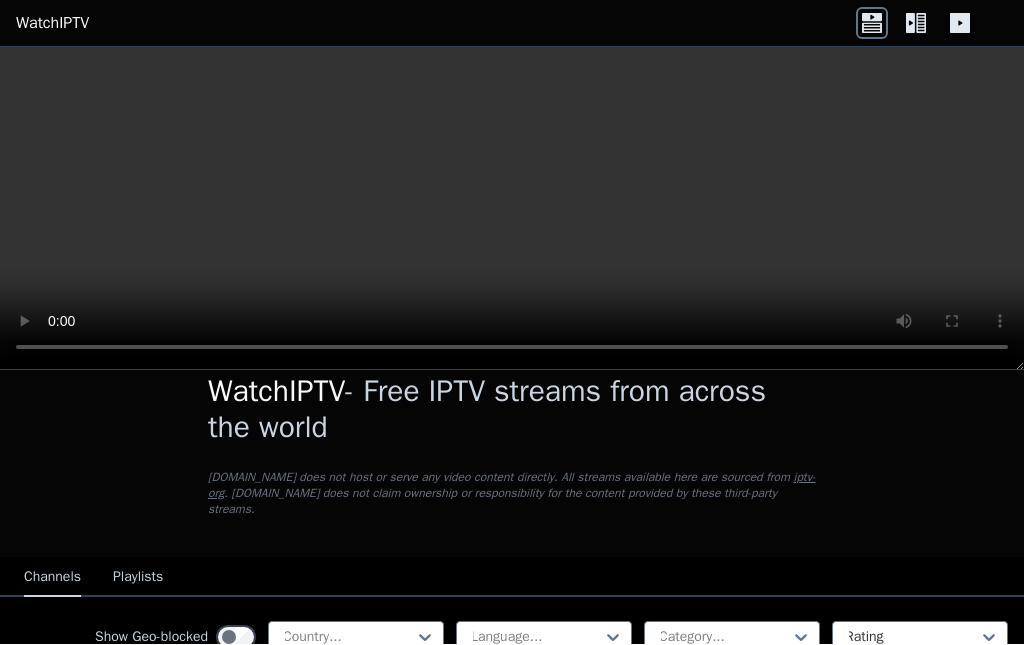 click on "Channels" at bounding box center [52, 579] 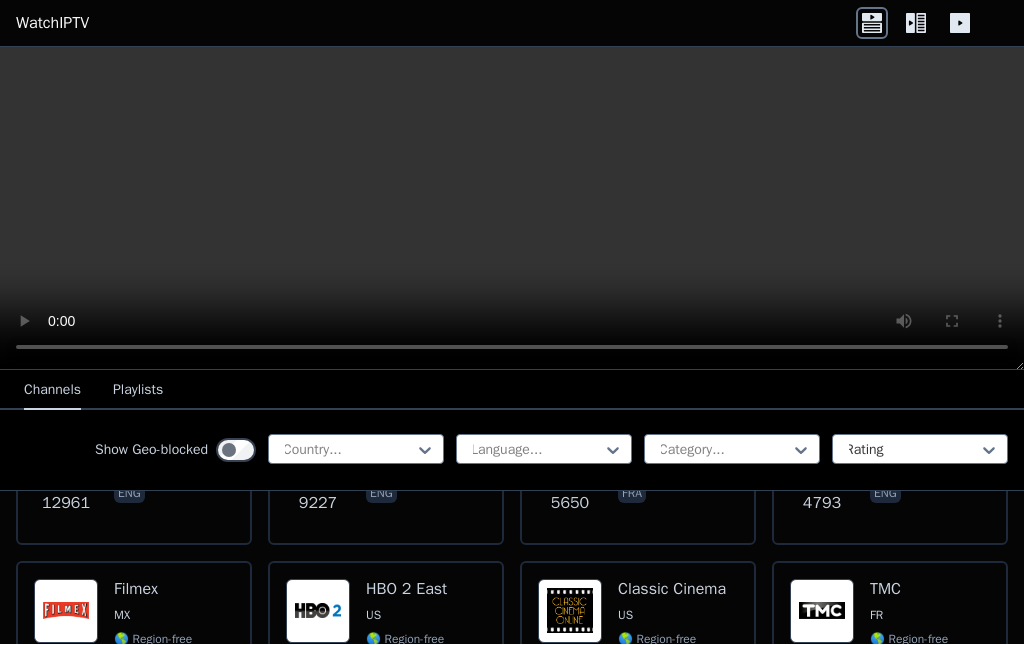 scroll, scrollTop: 366, scrollLeft: 0, axis: vertical 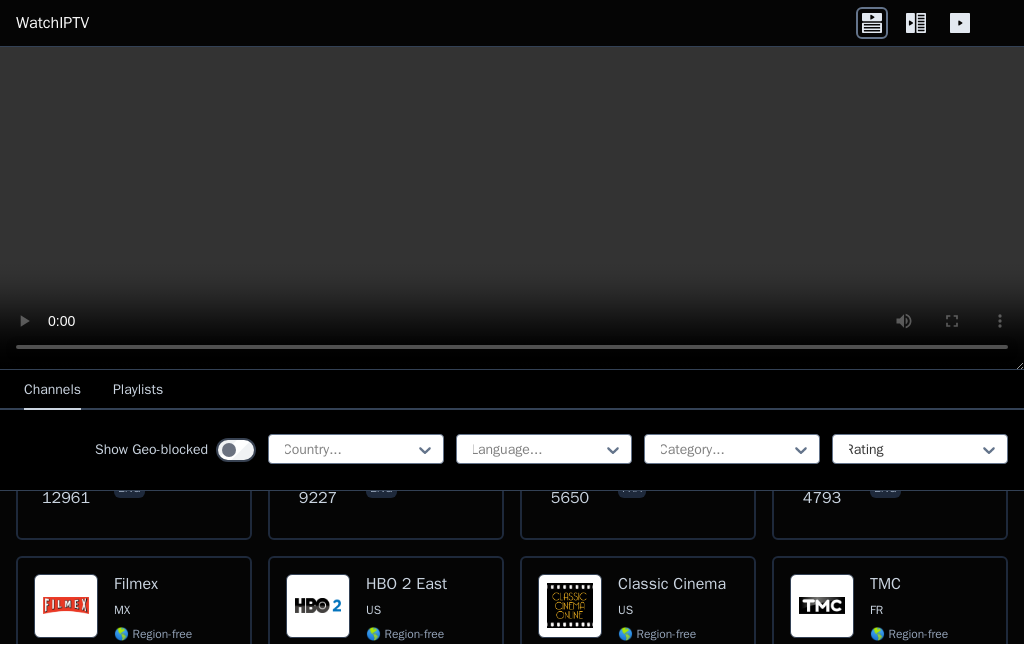 click on "Classic Cinema US 🌎 Region-free movies eng" at bounding box center (672, 649) 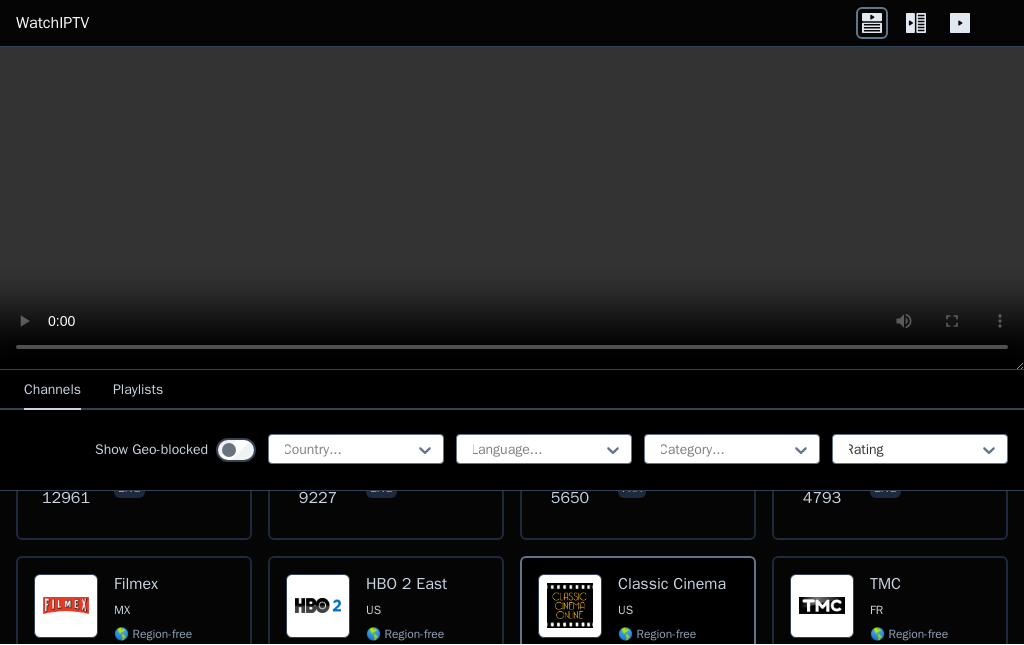 click on "HBO 2 East" at bounding box center (406, 585) 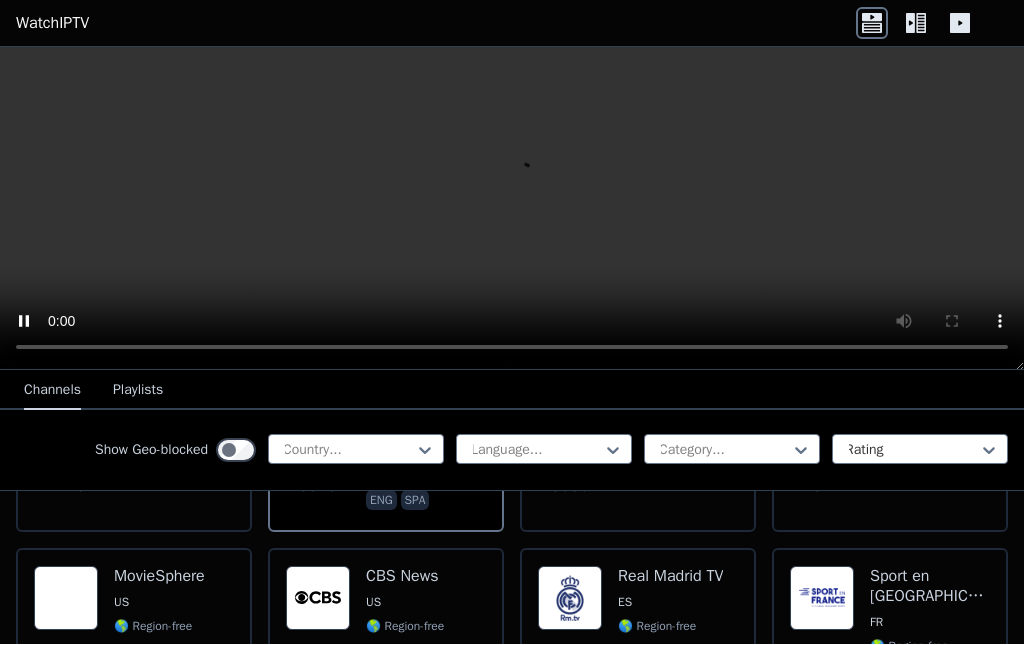 scroll, scrollTop: 580, scrollLeft: 0, axis: vertical 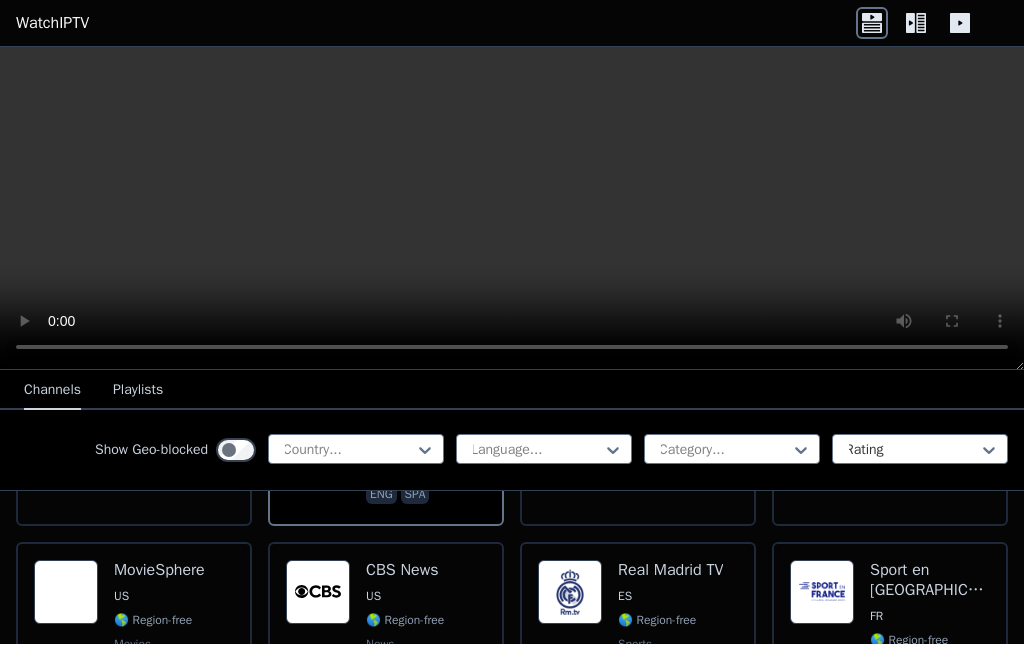 click at bounding box center [512, 209] 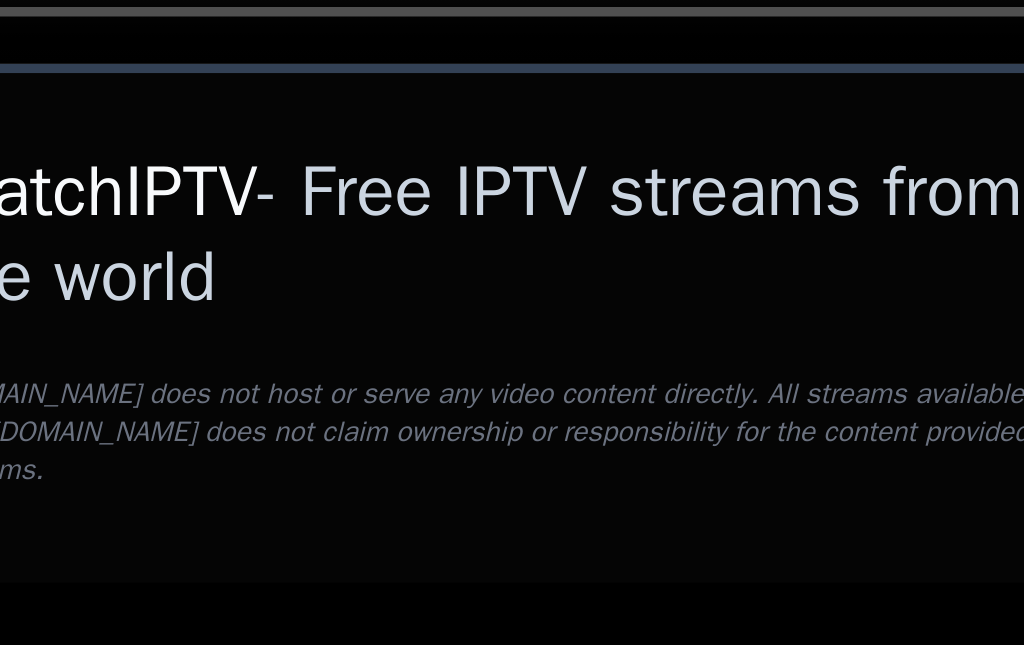 scroll, scrollTop: 0, scrollLeft: 0, axis: both 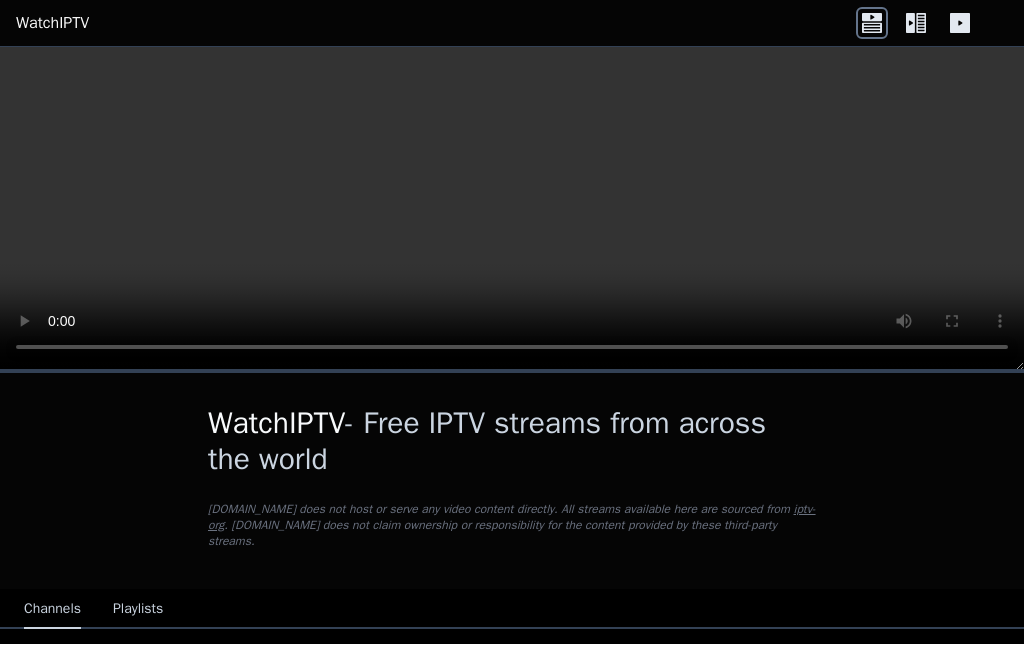 click at bounding box center (512, 209) 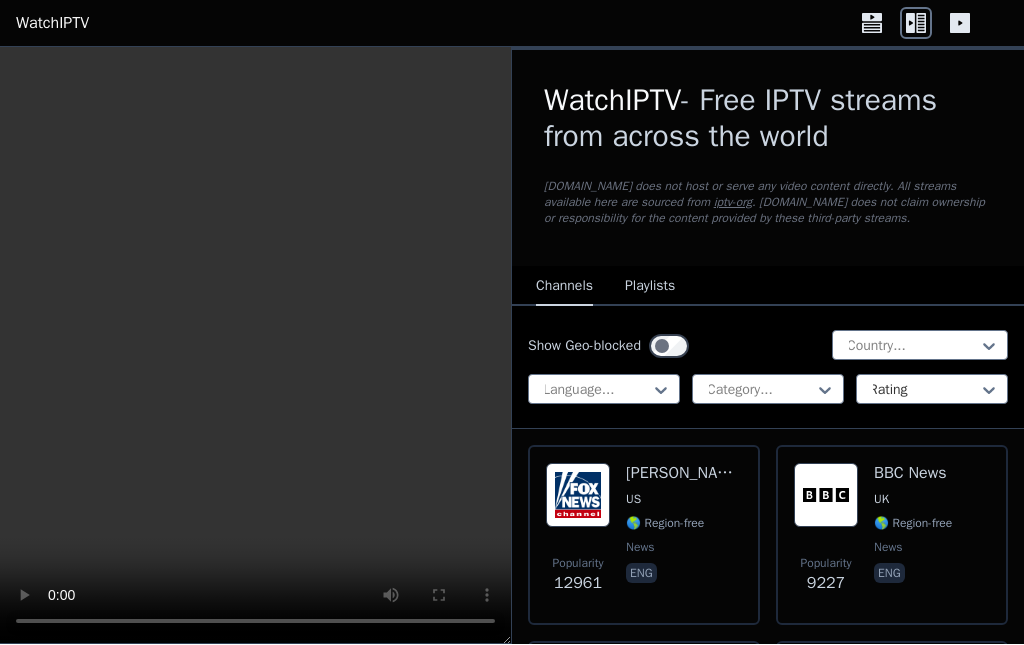 click 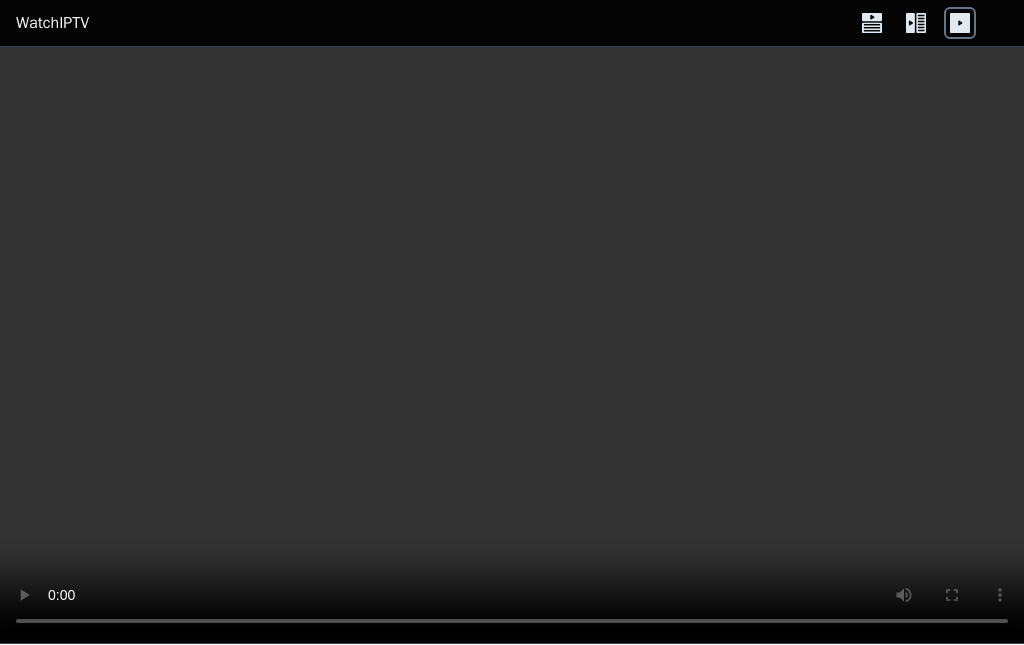 click 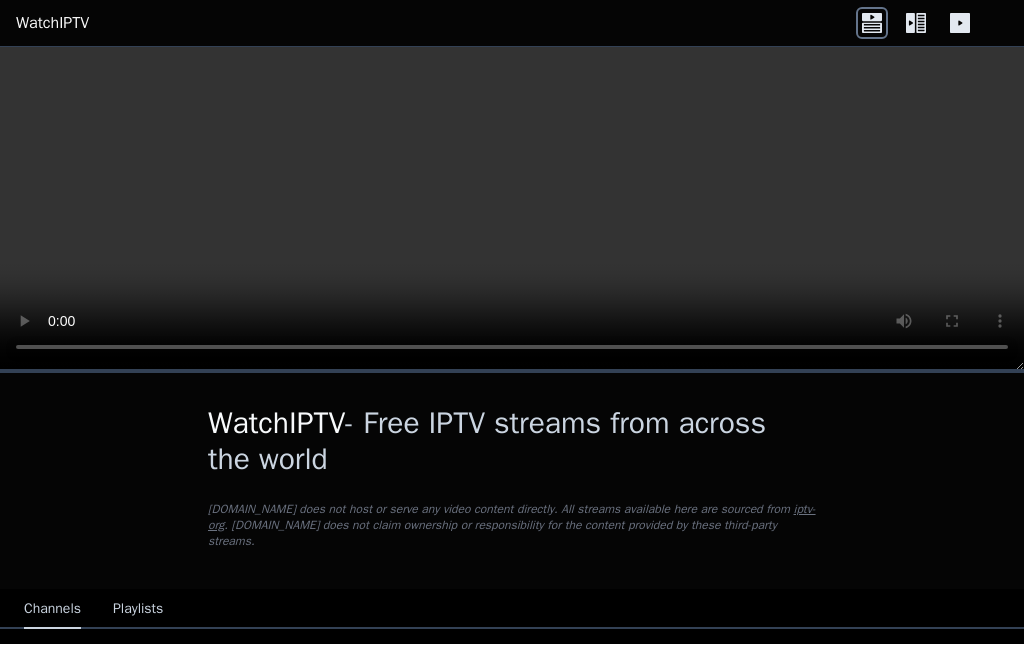 click 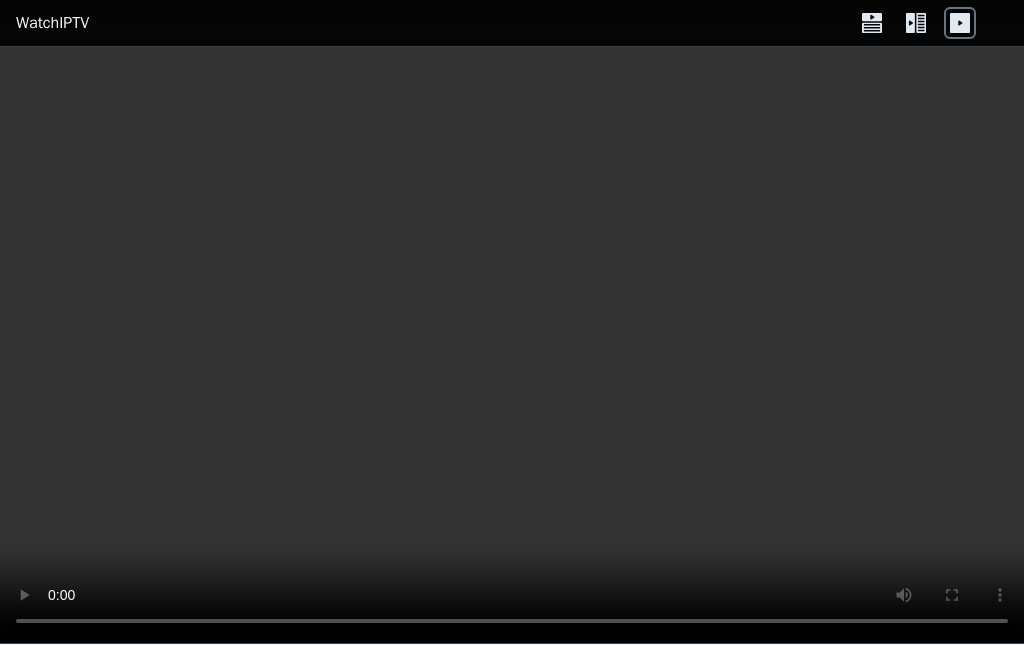 click 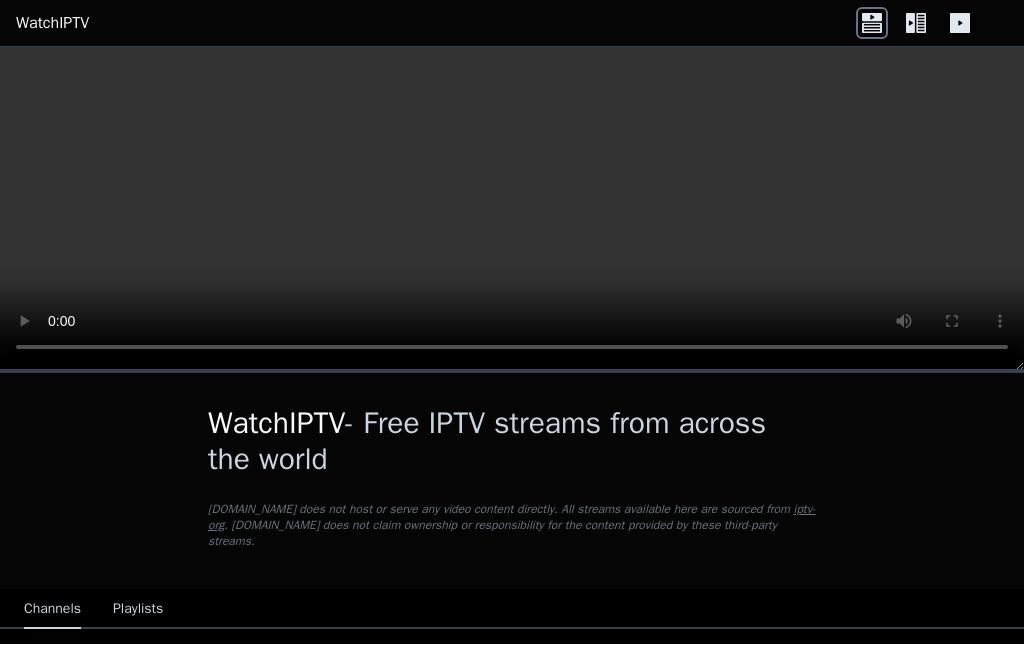 click 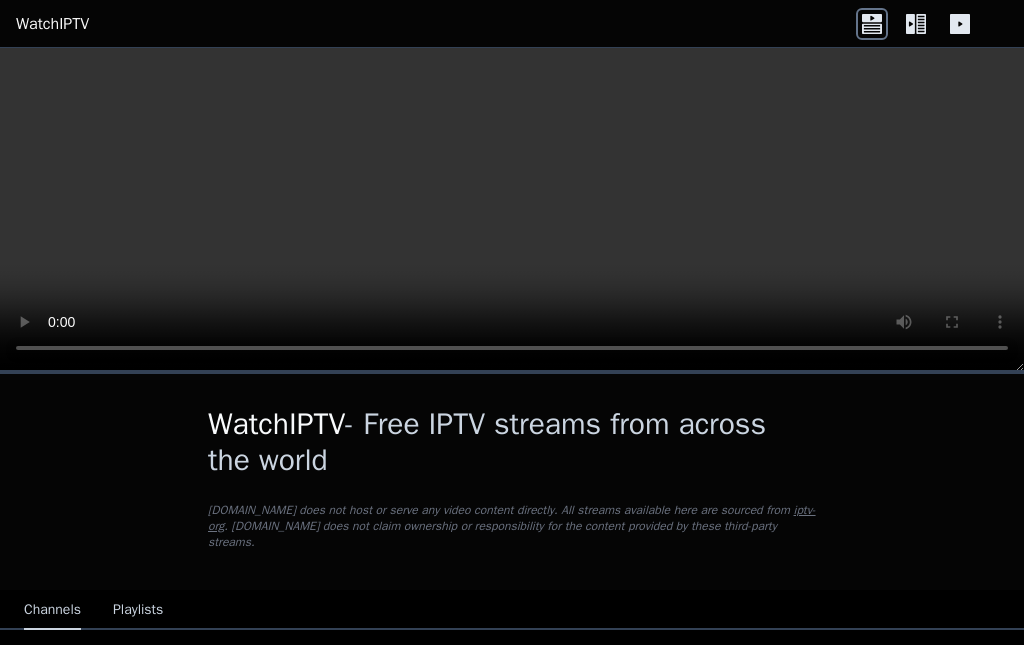 scroll, scrollTop: 0, scrollLeft: 0, axis: both 